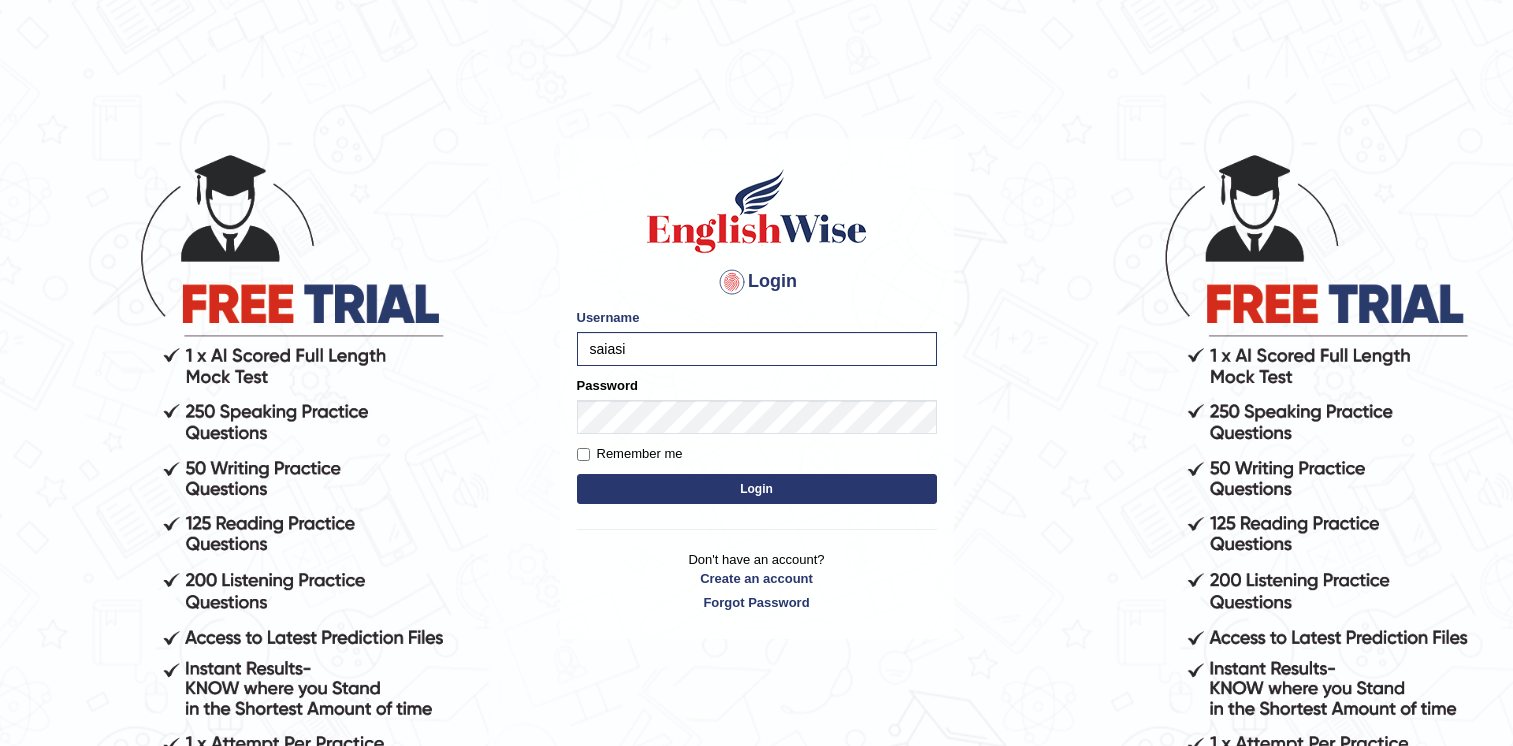 scroll, scrollTop: 0, scrollLeft: 0, axis: both 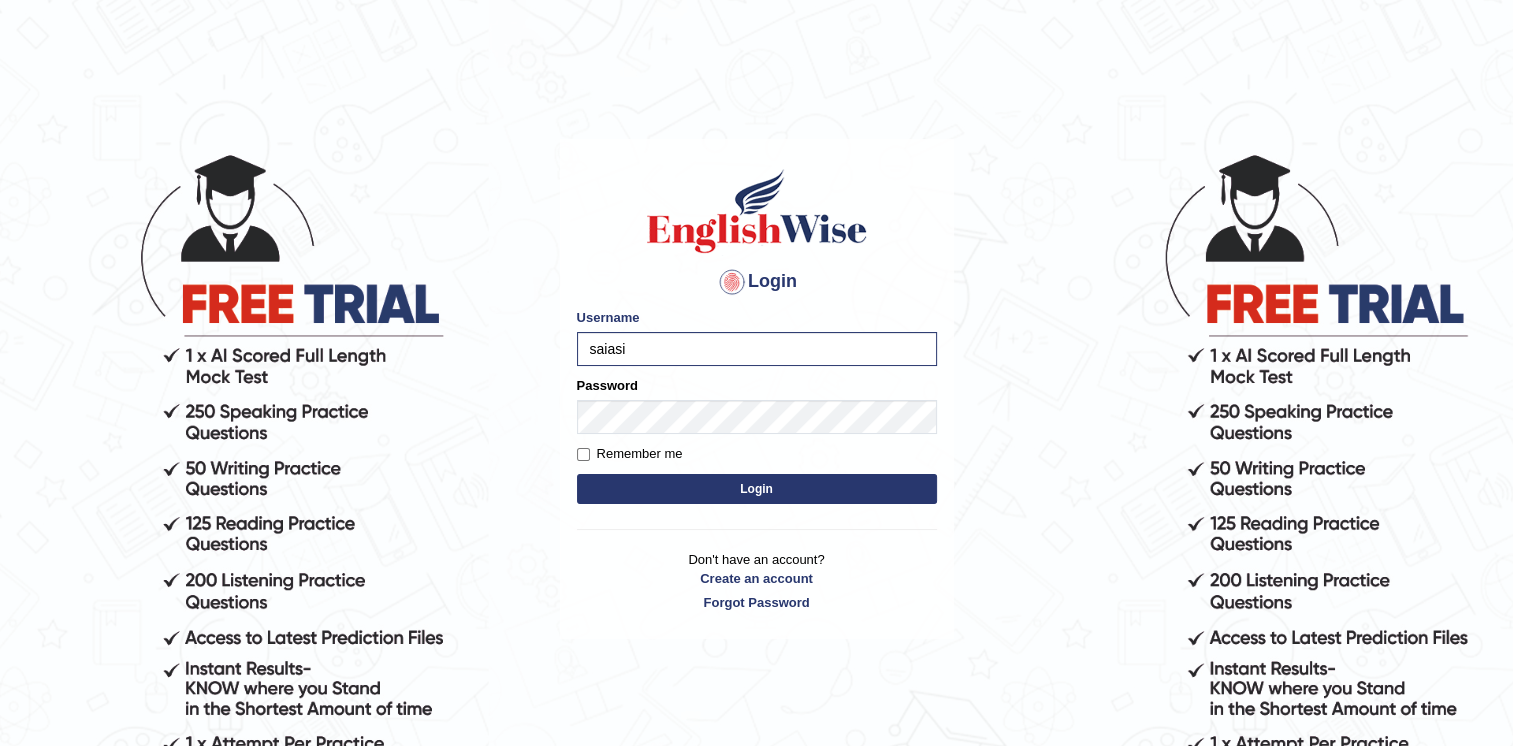 click on "Login" at bounding box center (757, 489) 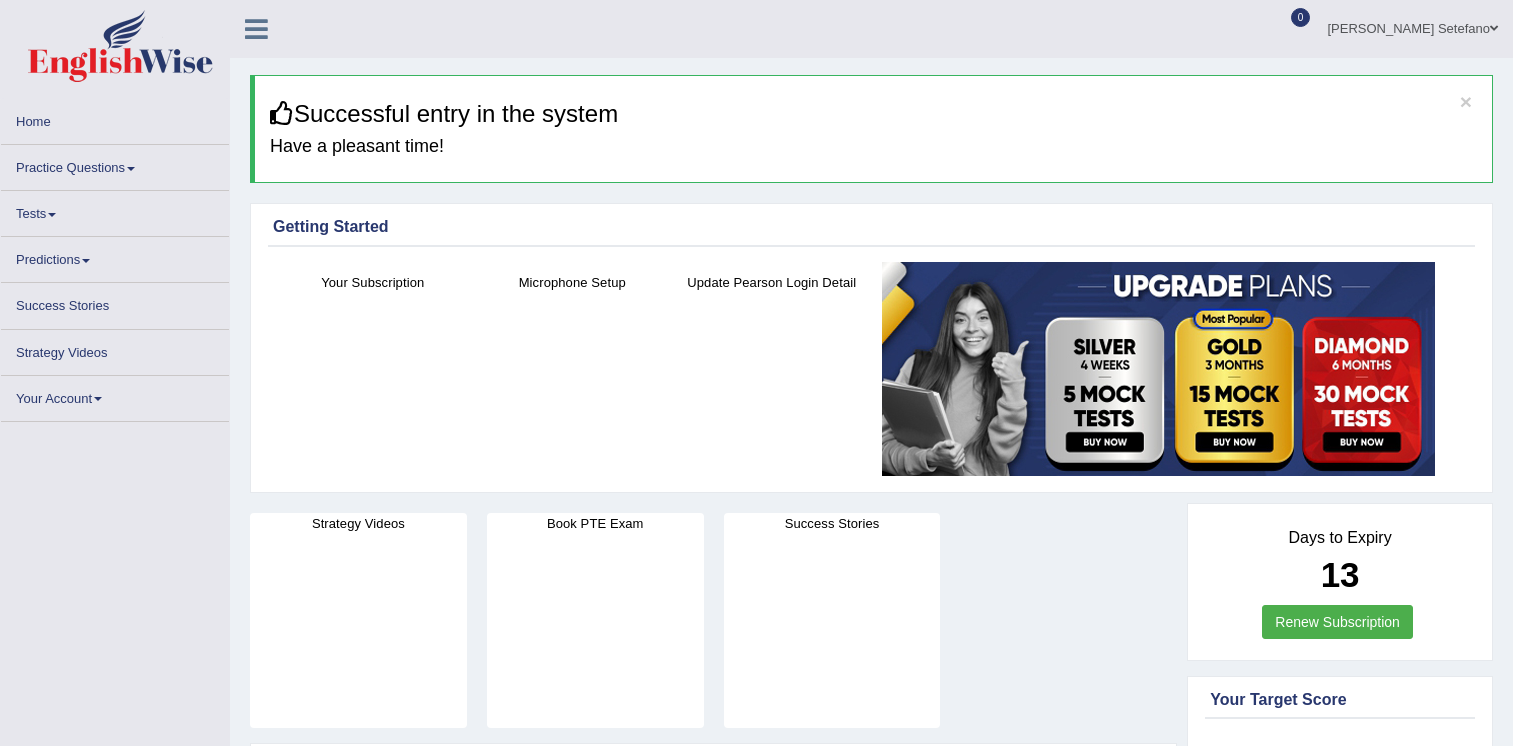 scroll, scrollTop: 0, scrollLeft: 0, axis: both 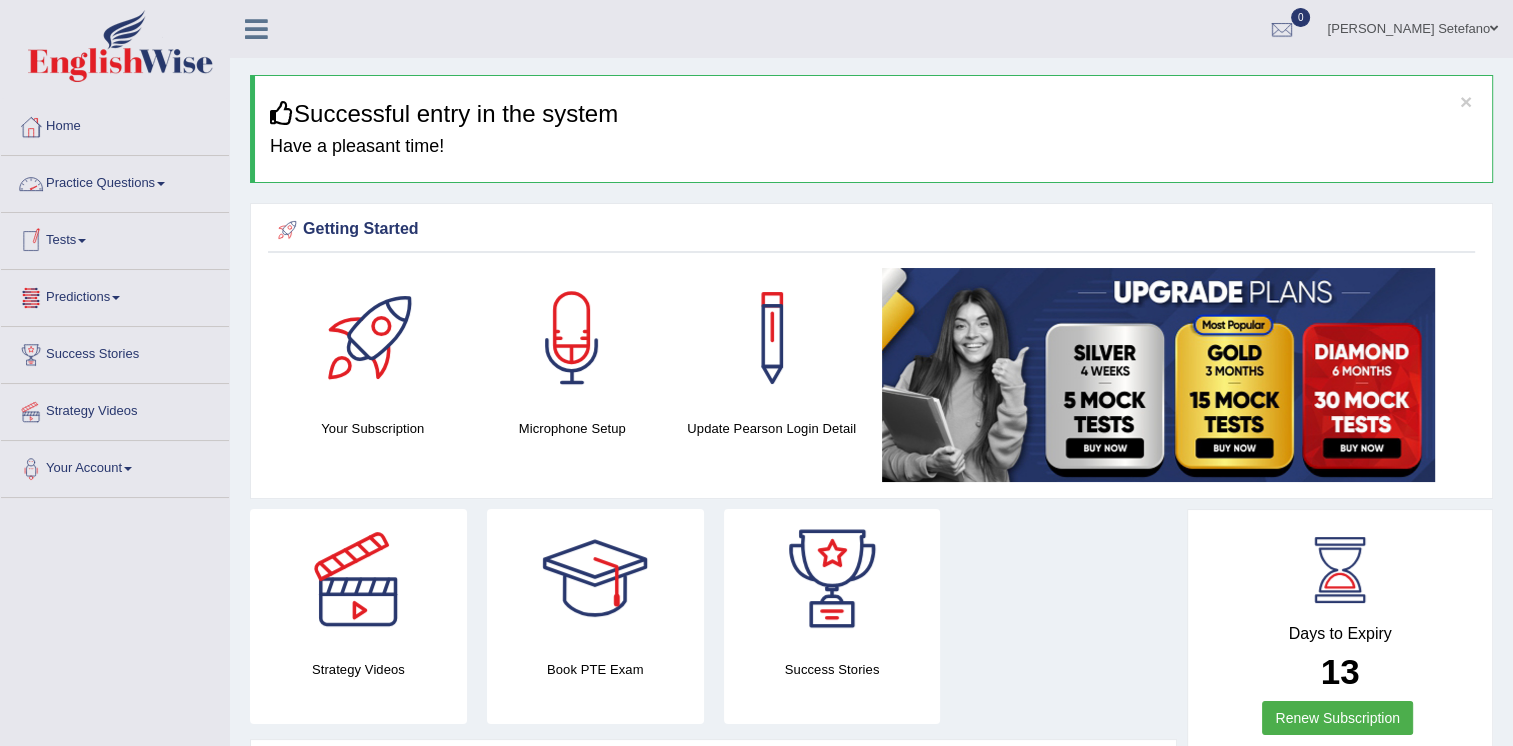 click on "Practice Questions" at bounding box center [115, 181] 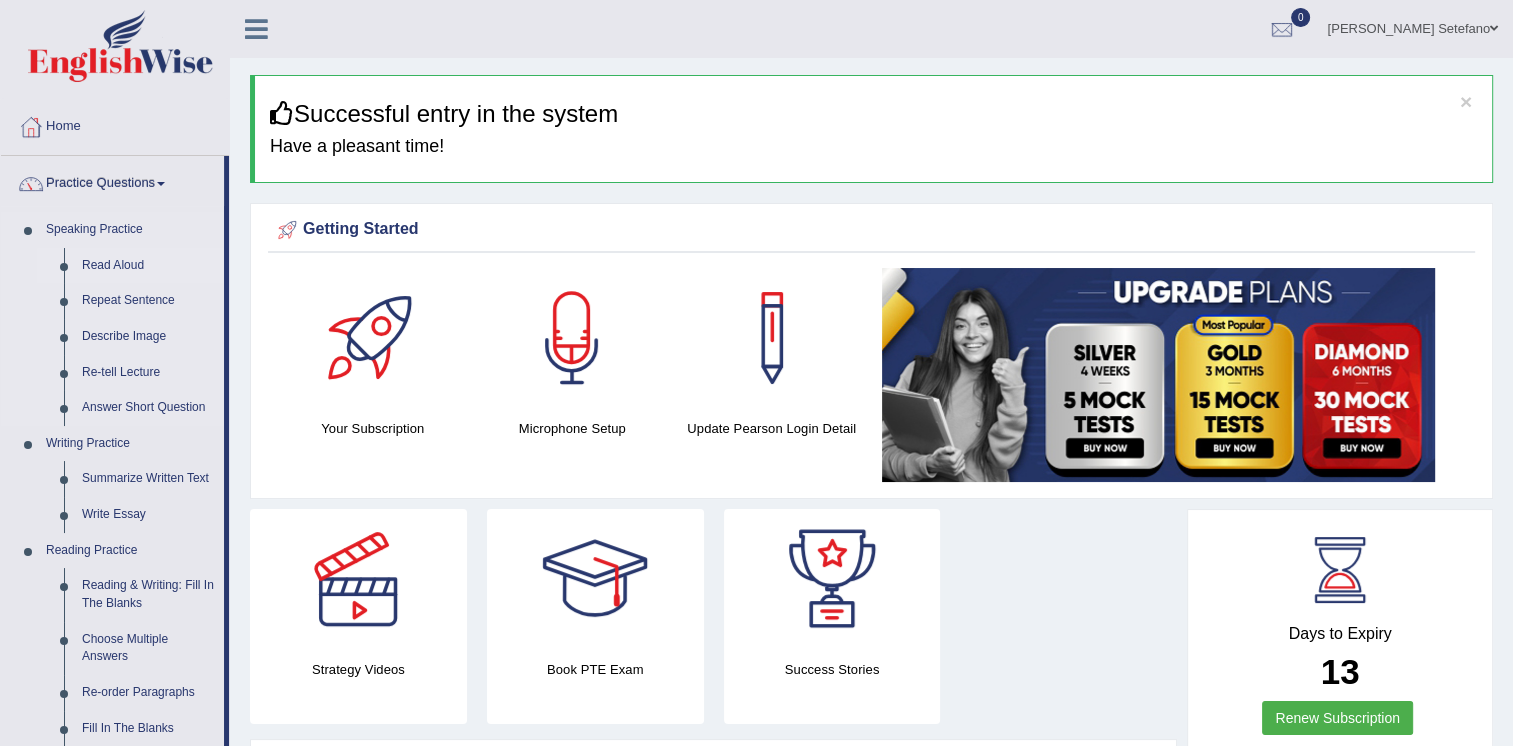 click on "Read Aloud" at bounding box center (148, 266) 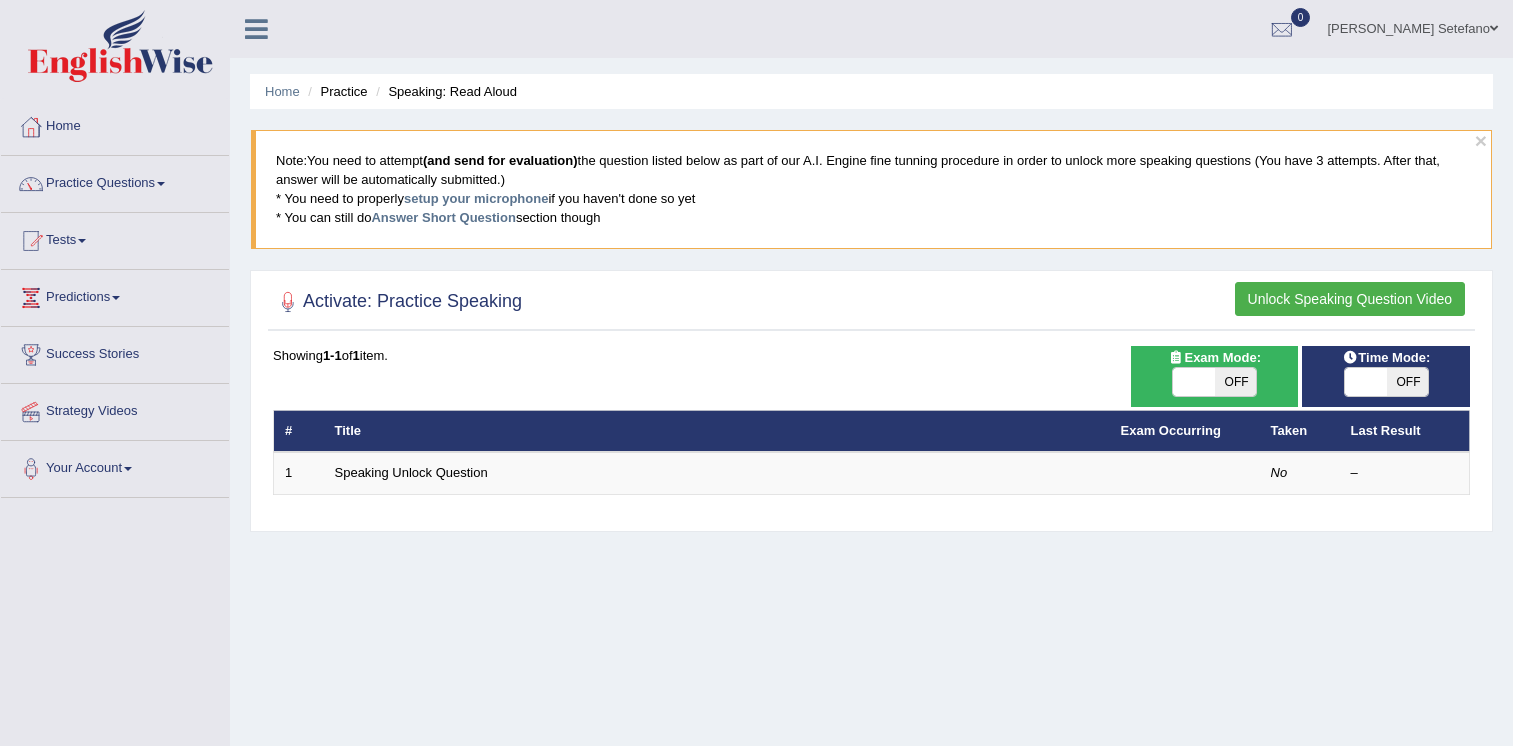 scroll, scrollTop: 0, scrollLeft: 0, axis: both 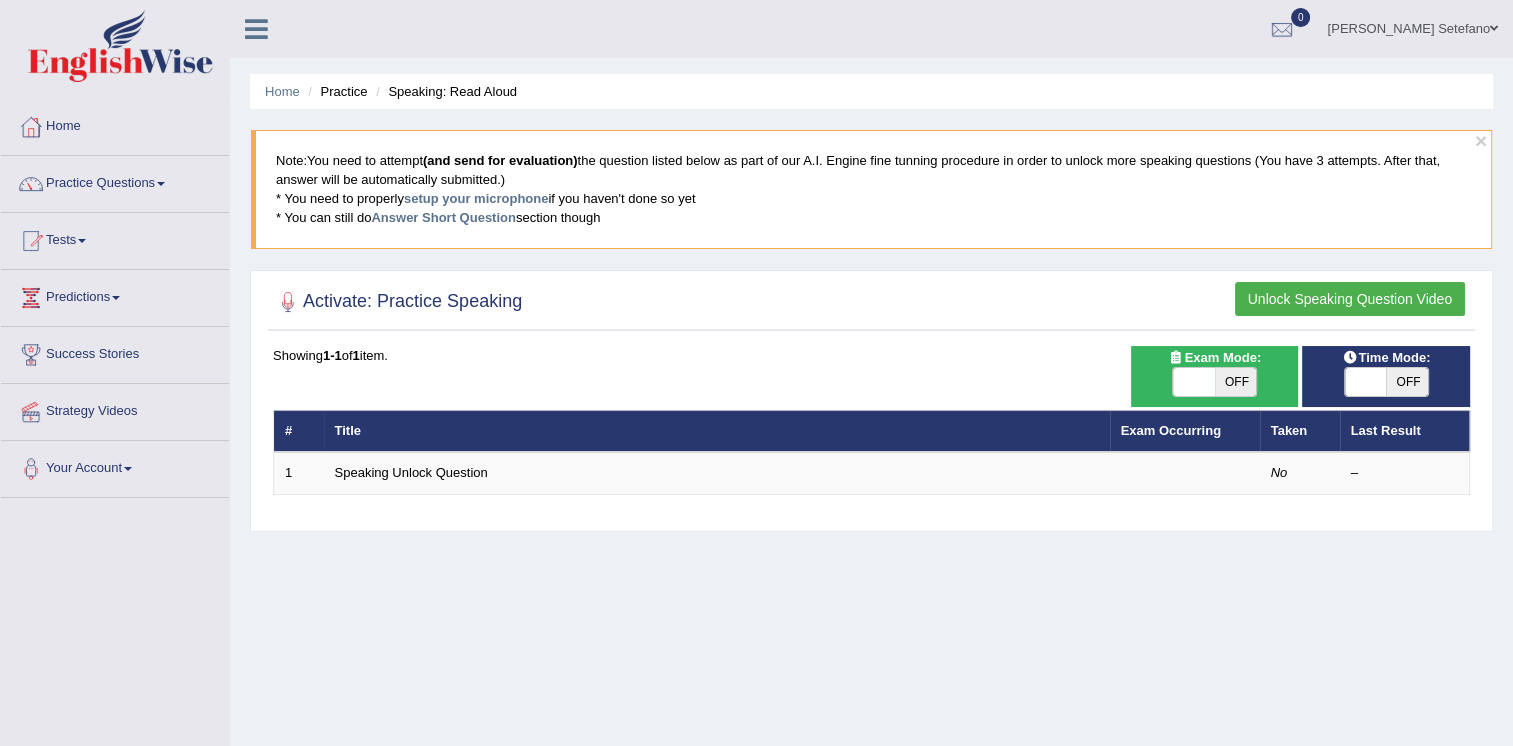 click on "Tests" at bounding box center (115, 238) 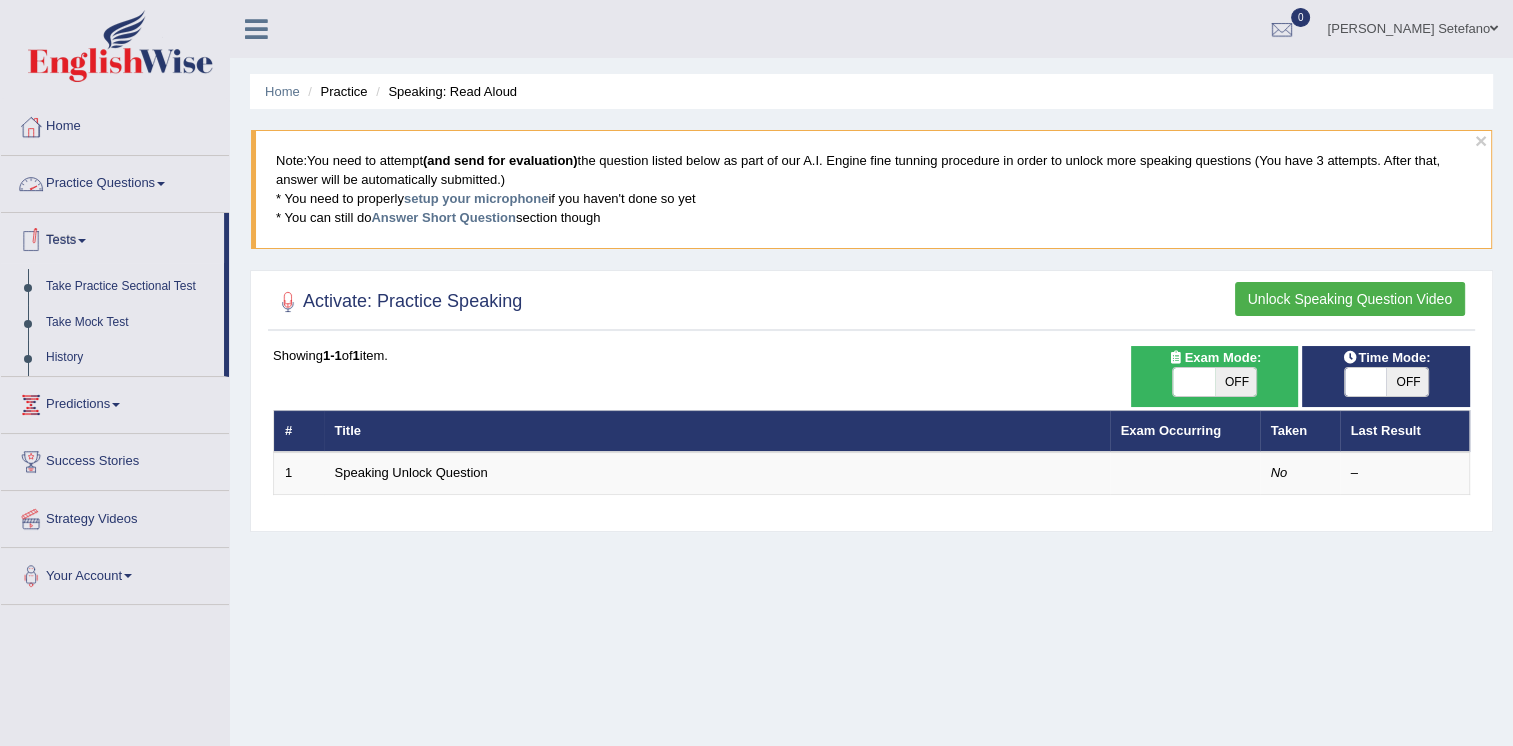 click on "Practice Questions" at bounding box center [115, 181] 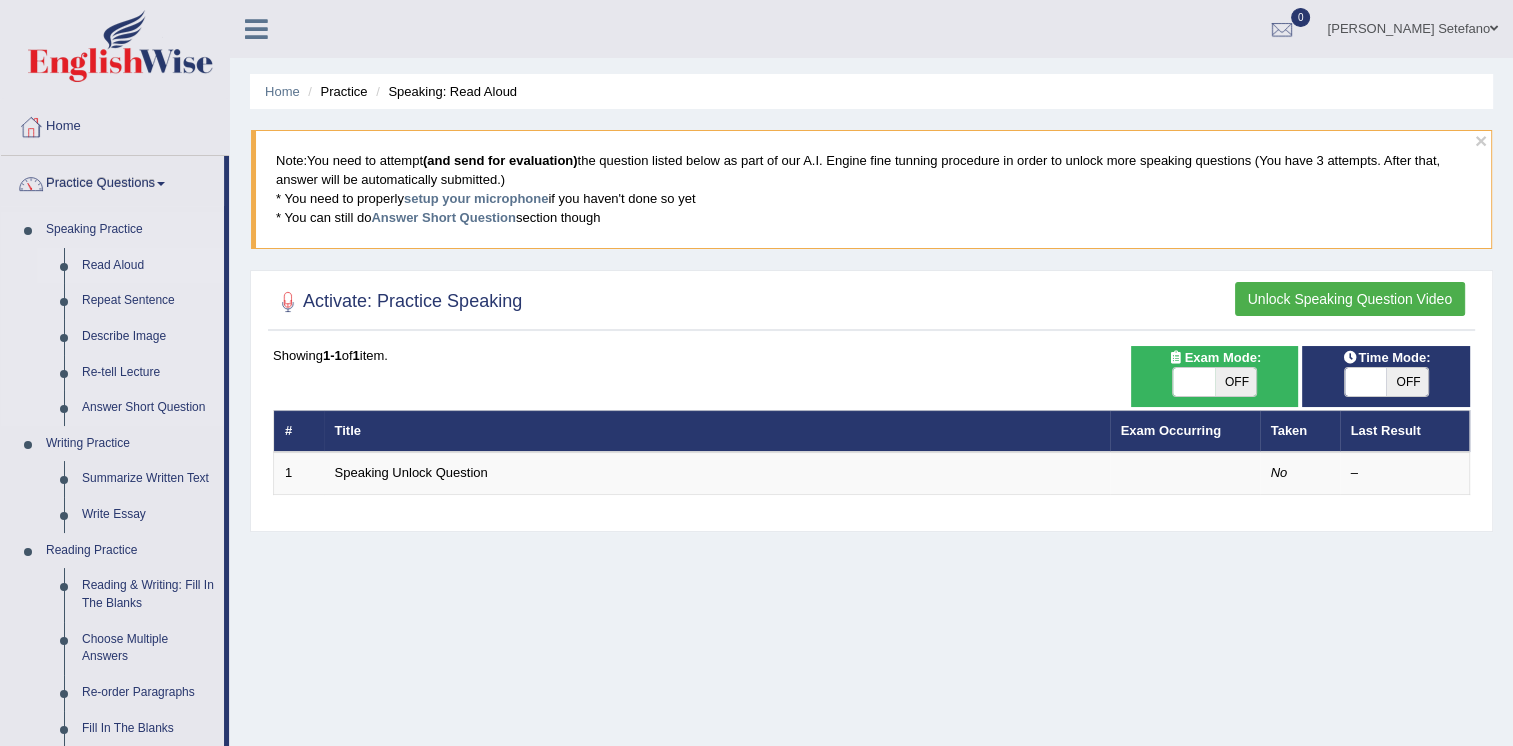click on "Speaking Practice" at bounding box center (130, 230) 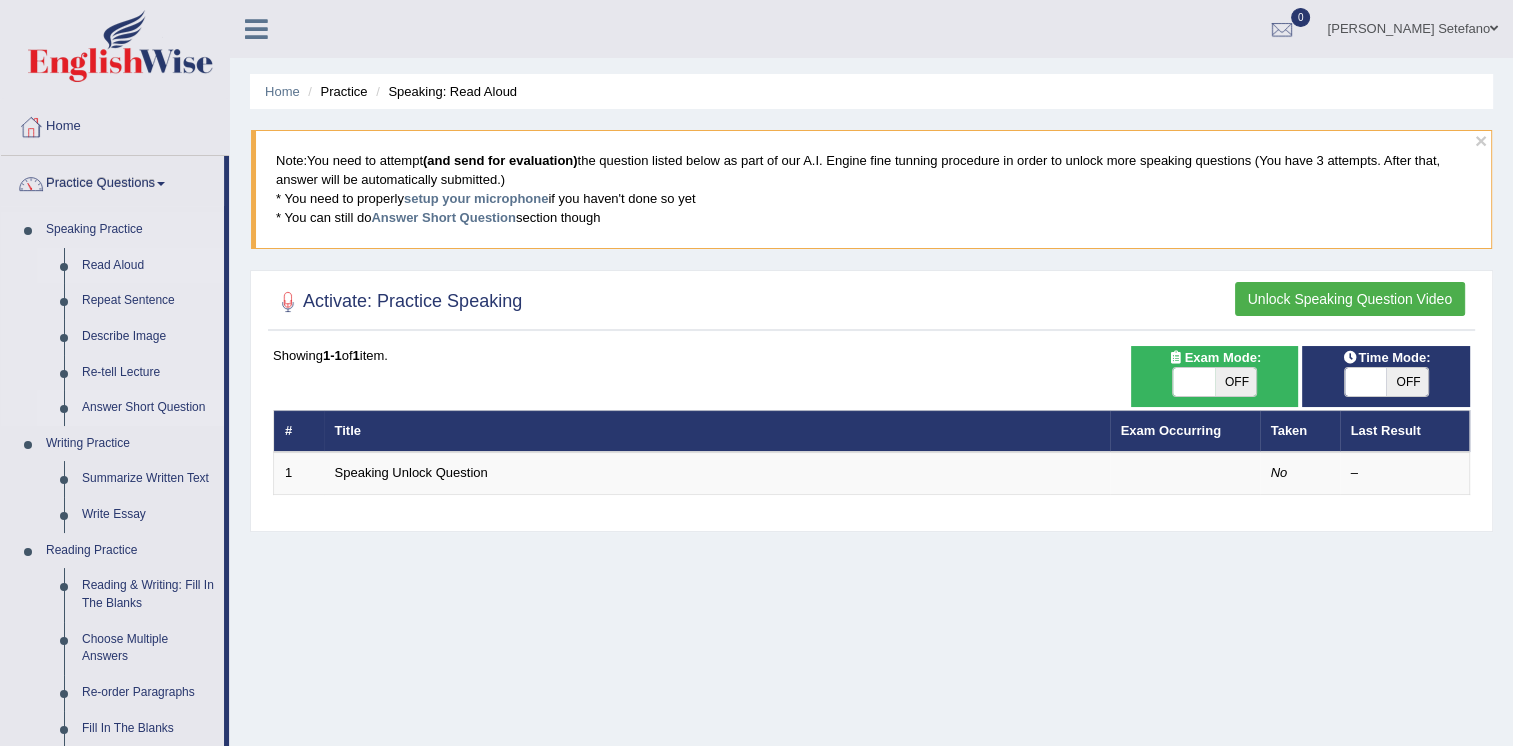 click on "Answer Short Question" at bounding box center (148, 408) 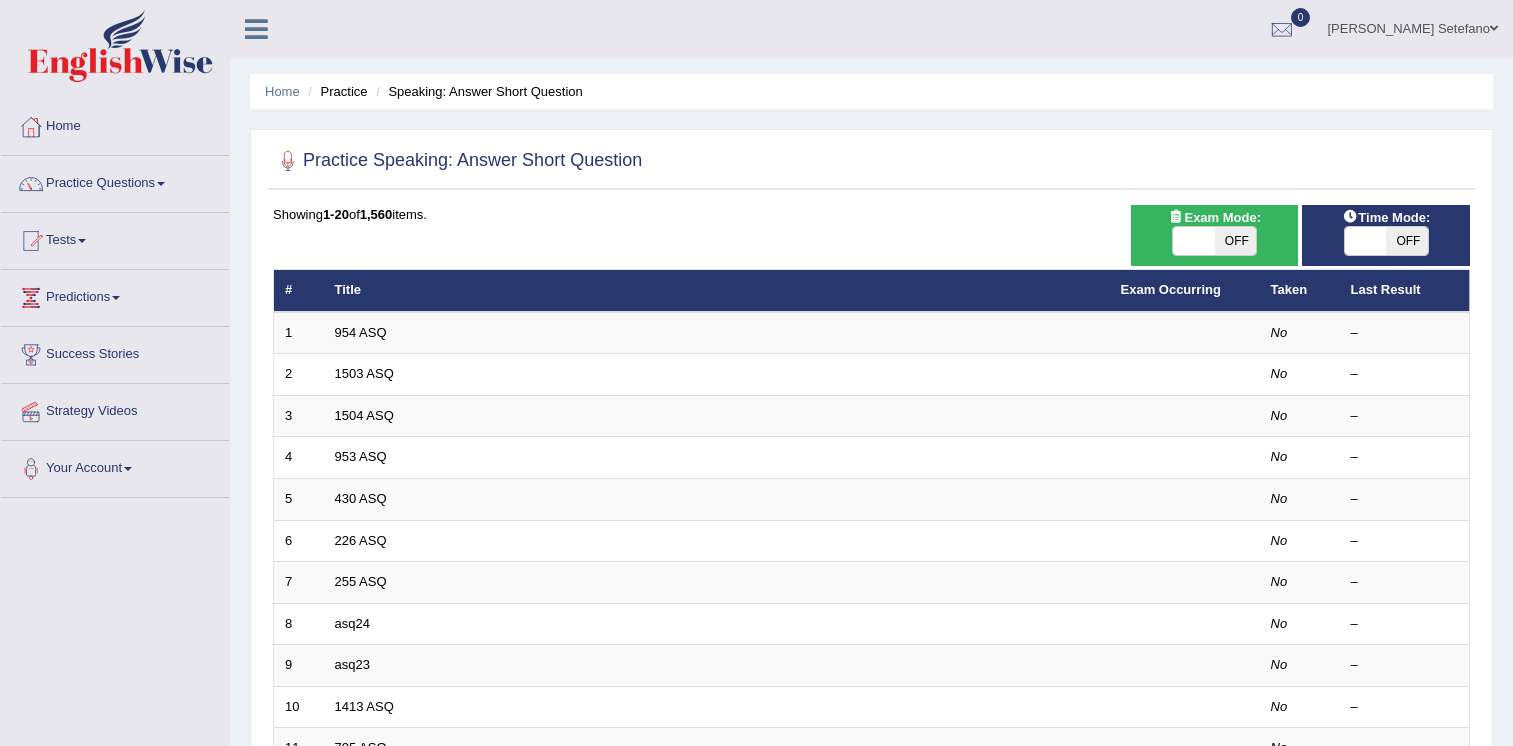 scroll, scrollTop: 0, scrollLeft: 0, axis: both 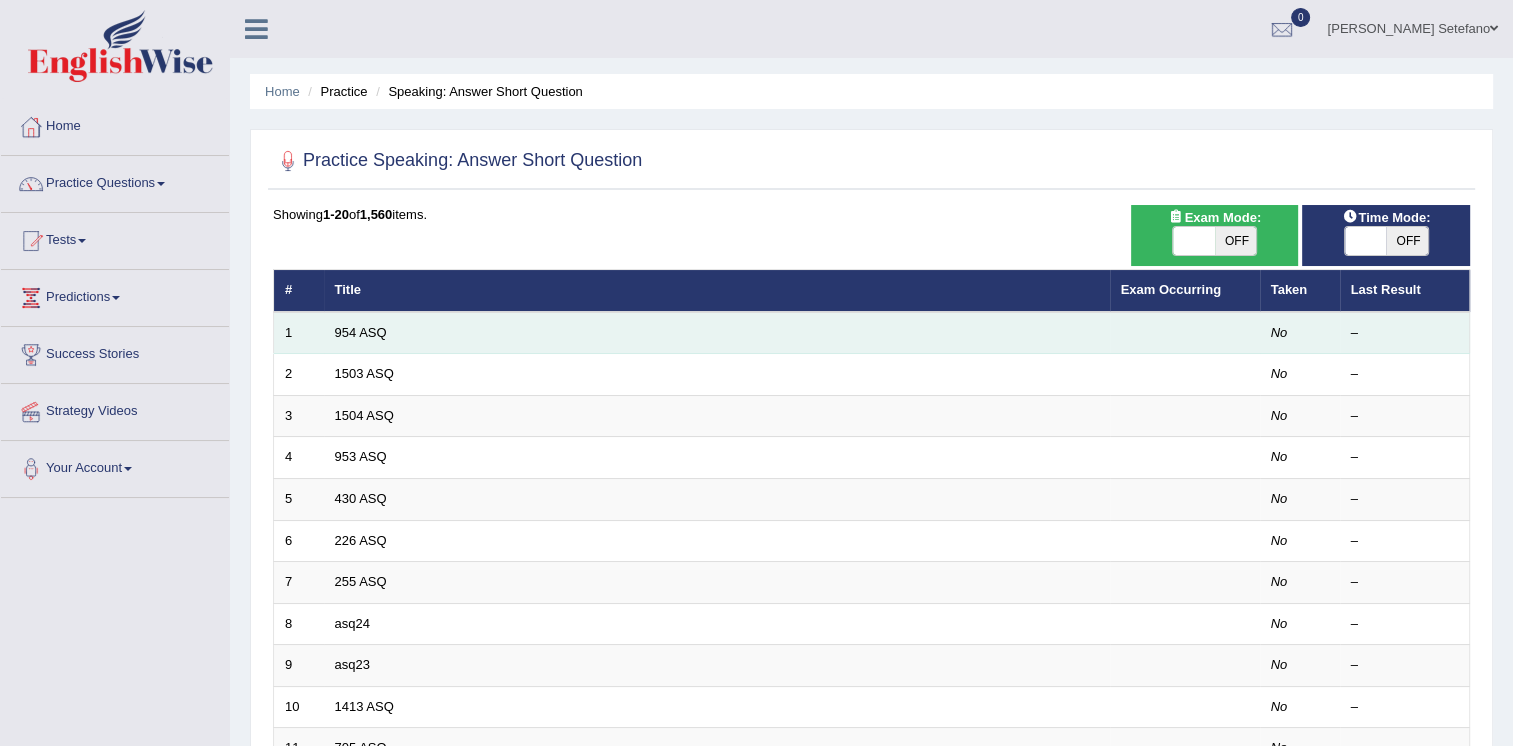 click on "954 ASQ" at bounding box center [717, 333] 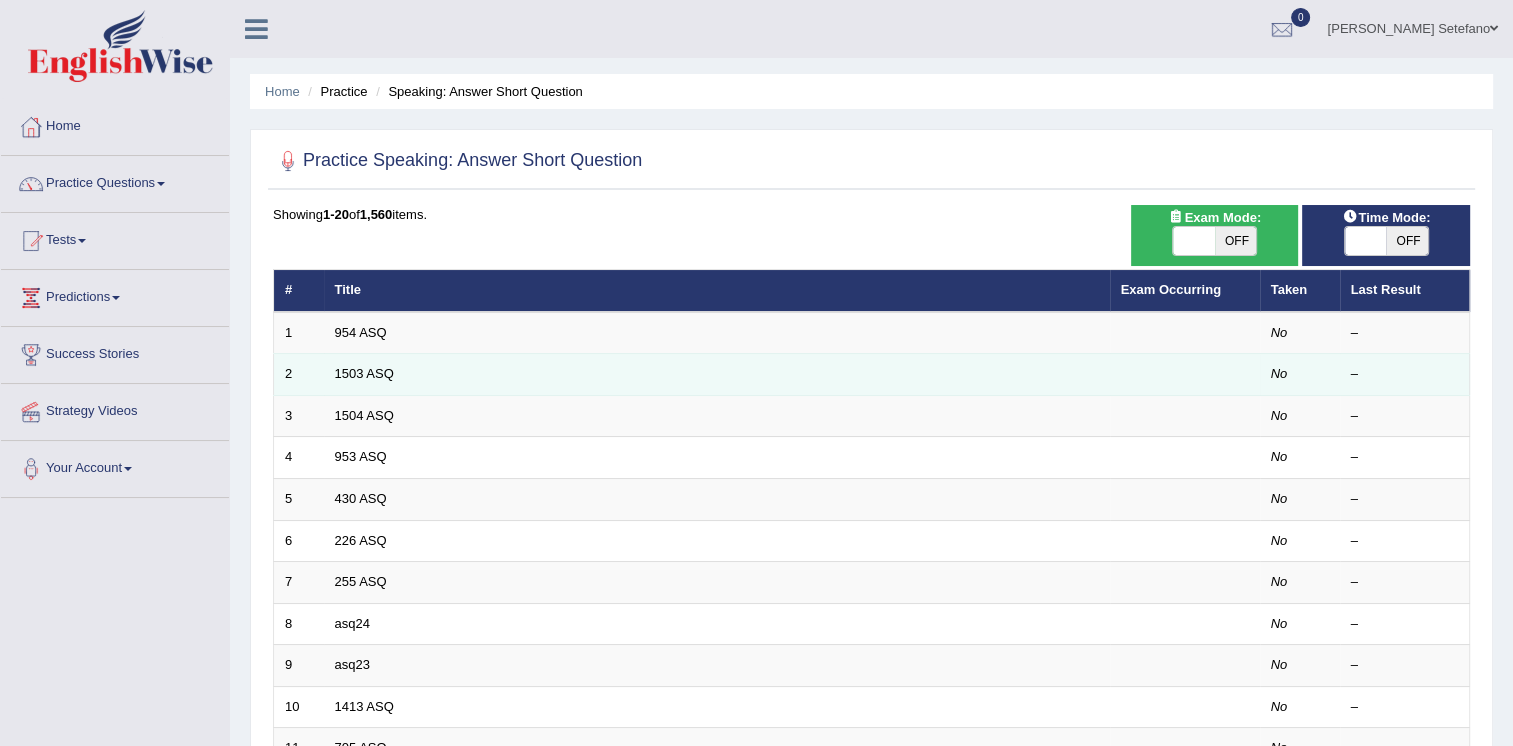 click on "1503 ASQ" at bounding box center [717, 375] 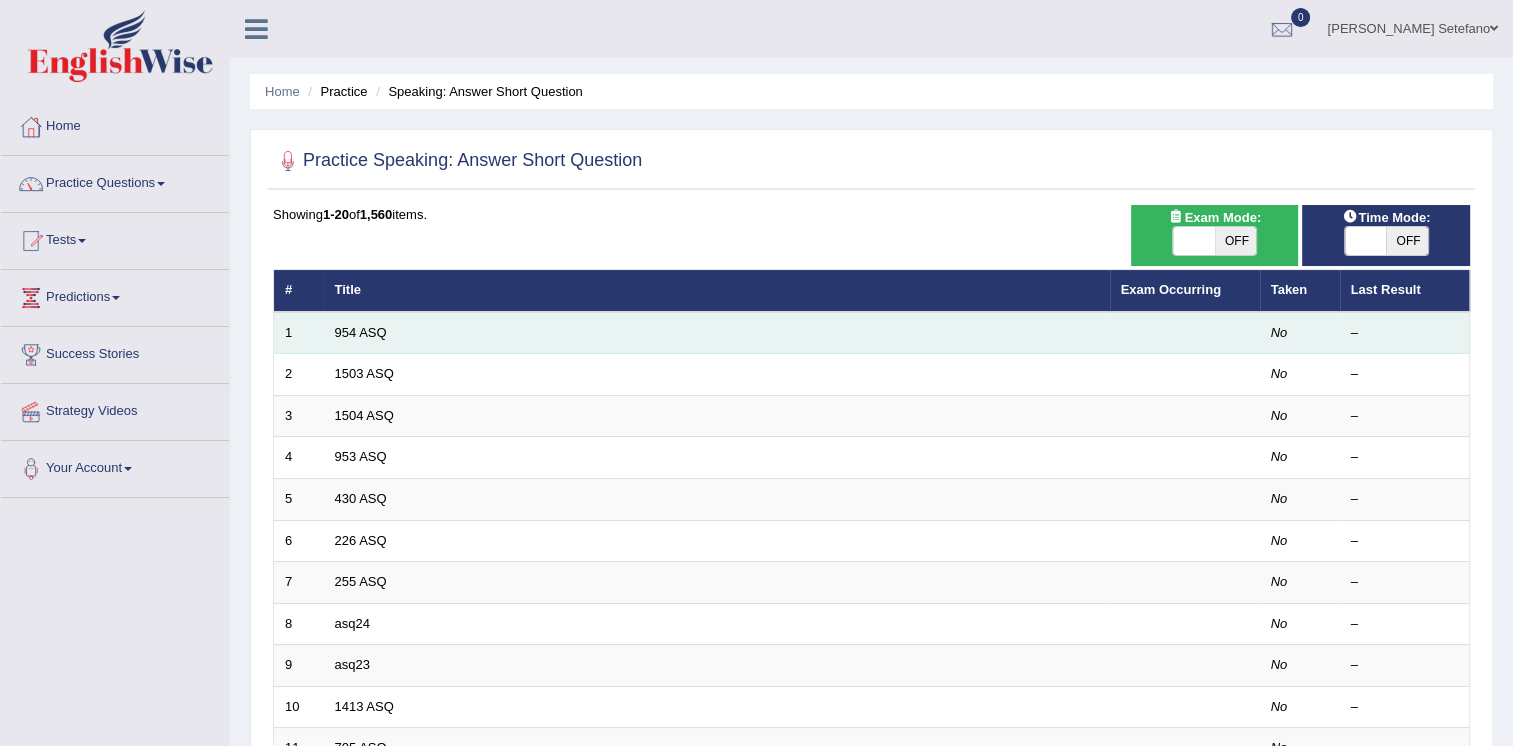 click on "954 ASQ" at bounding box center [717, 333] 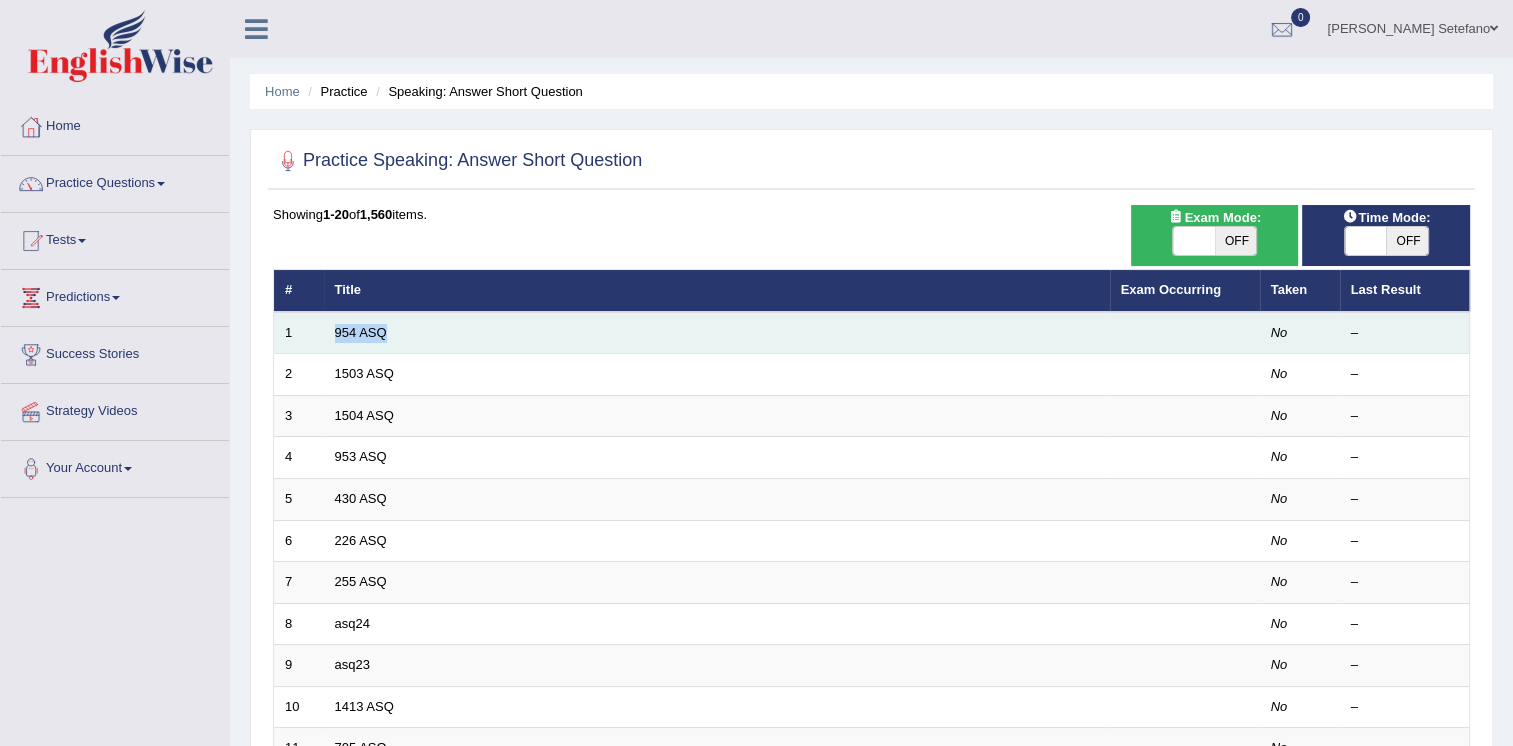 click on "954 ASQ" at bounding box center [717, 333] 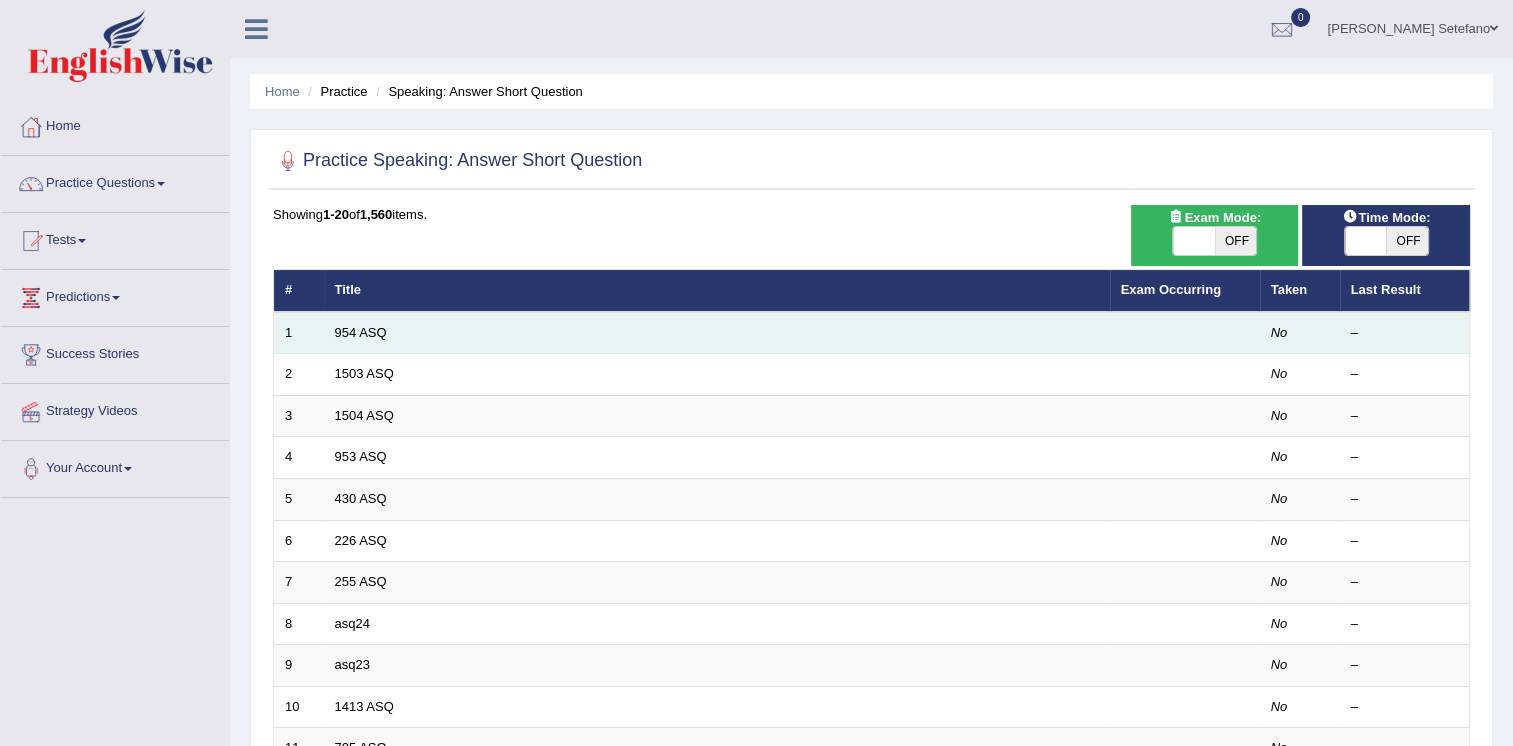 drag, startPoint x: 437, startPoint y: 333, endPoint x: 1360, endPoint y: 326, distance: 923.02655 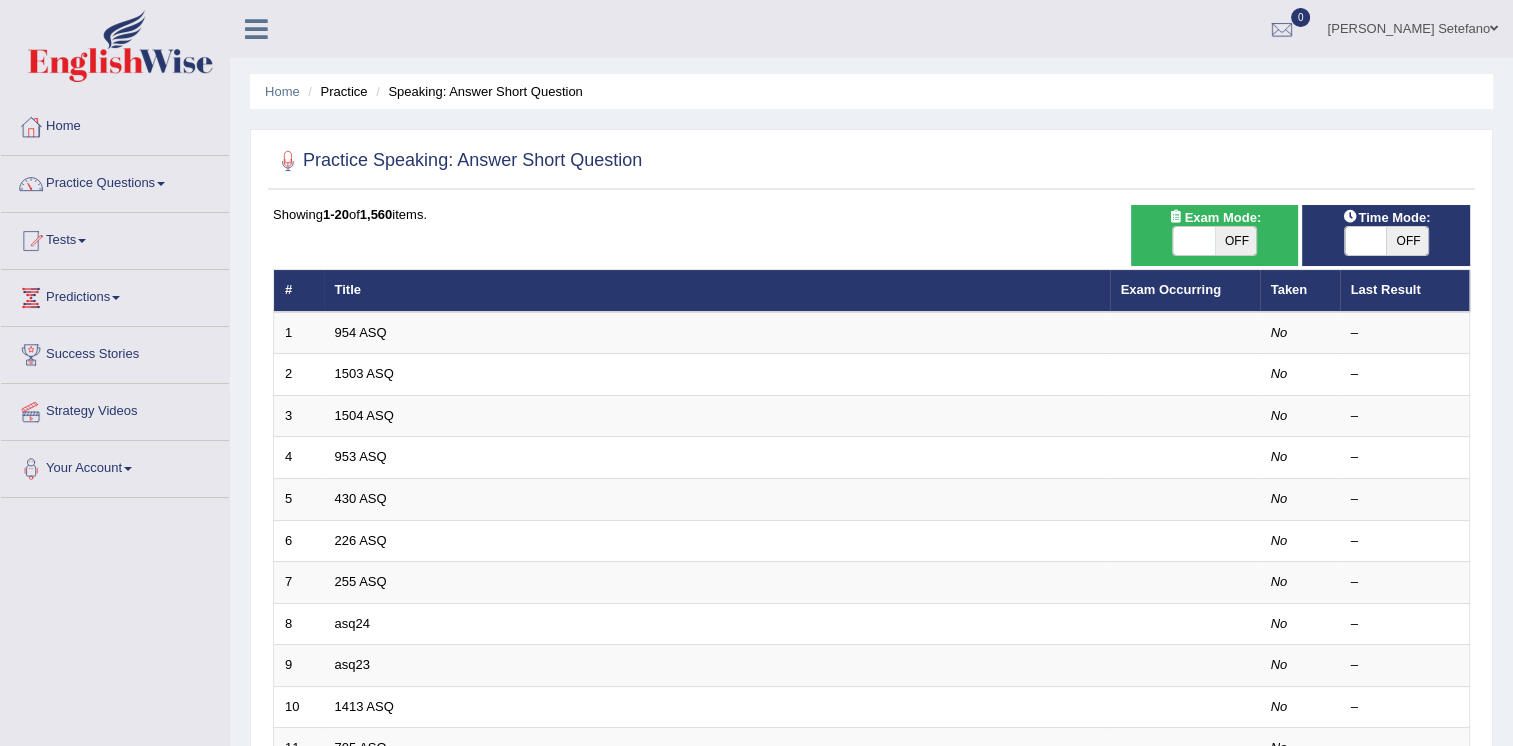 click on "Title" at bounding box center [717, 291] 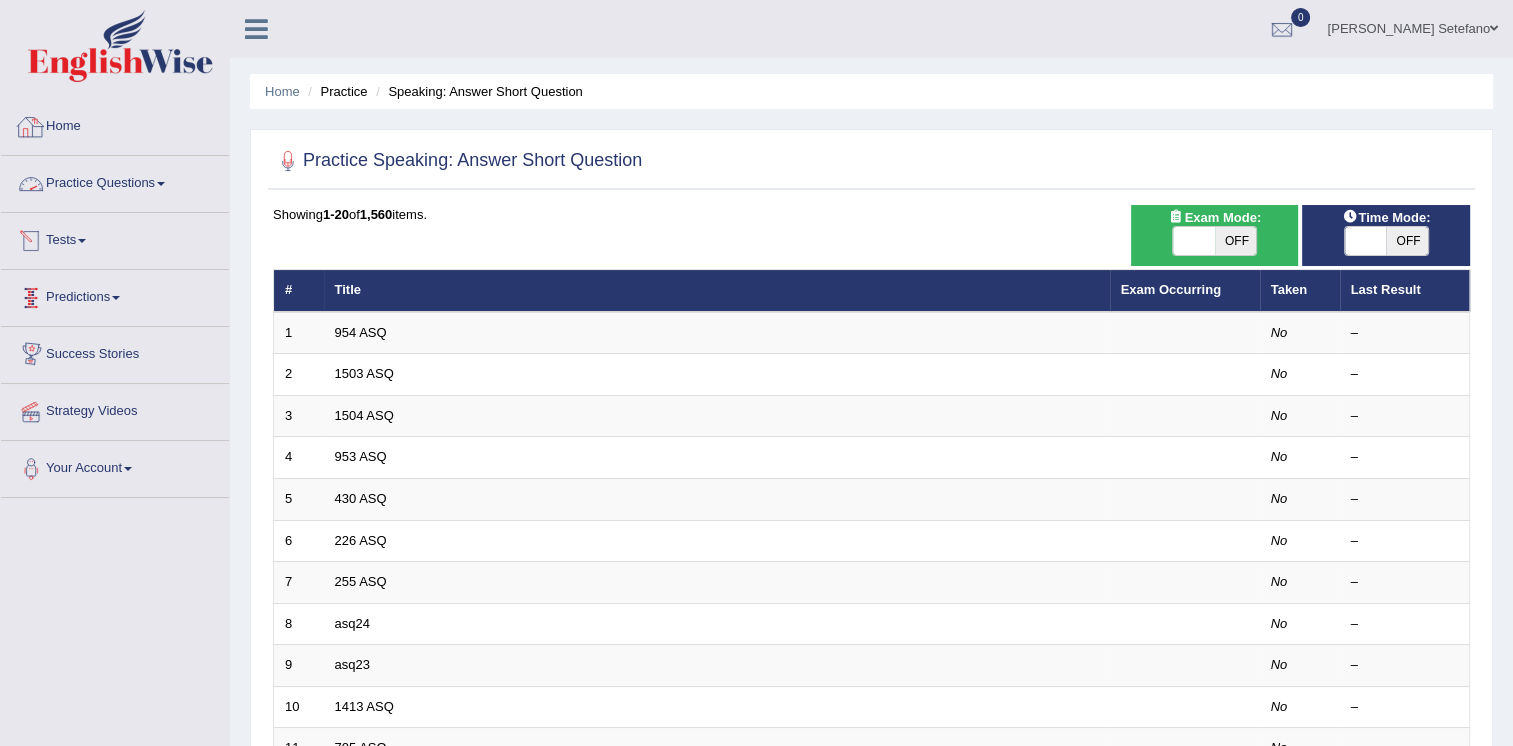 click on "Home" at bounding box center (115, 124) 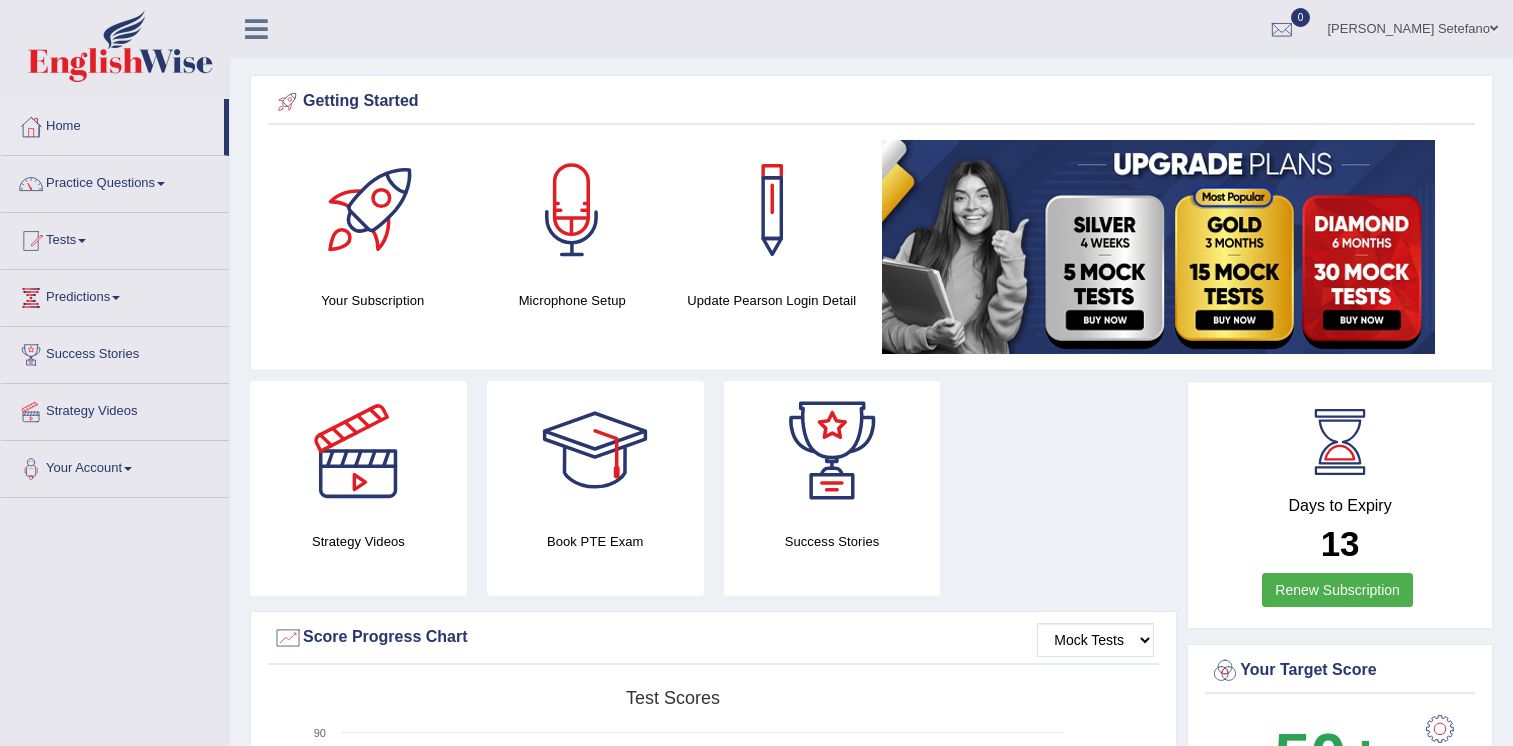 scroll, scrollTop: 0, scrollLeft: 0, axis: both 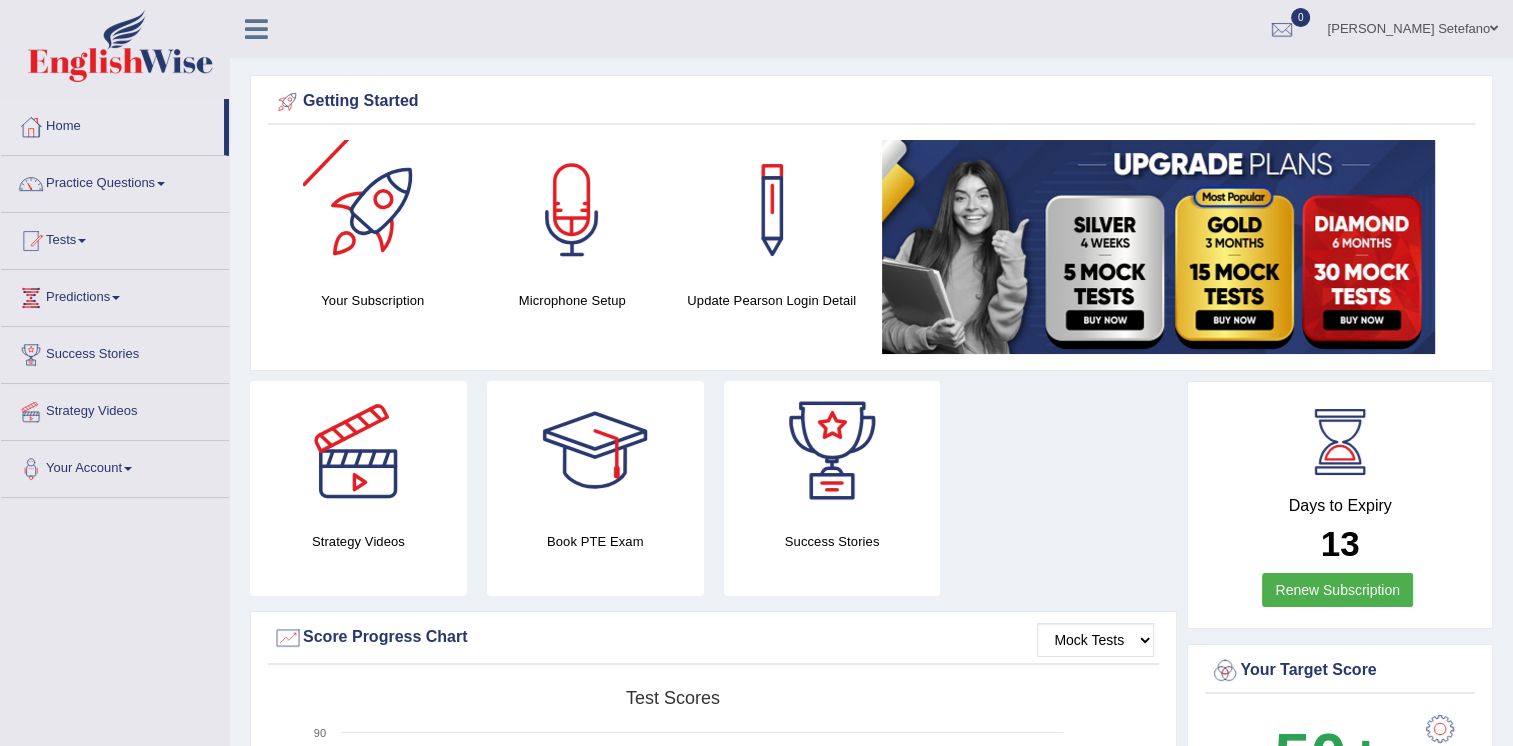 click on "Microphone Setup" at bounding box center [573, 230] 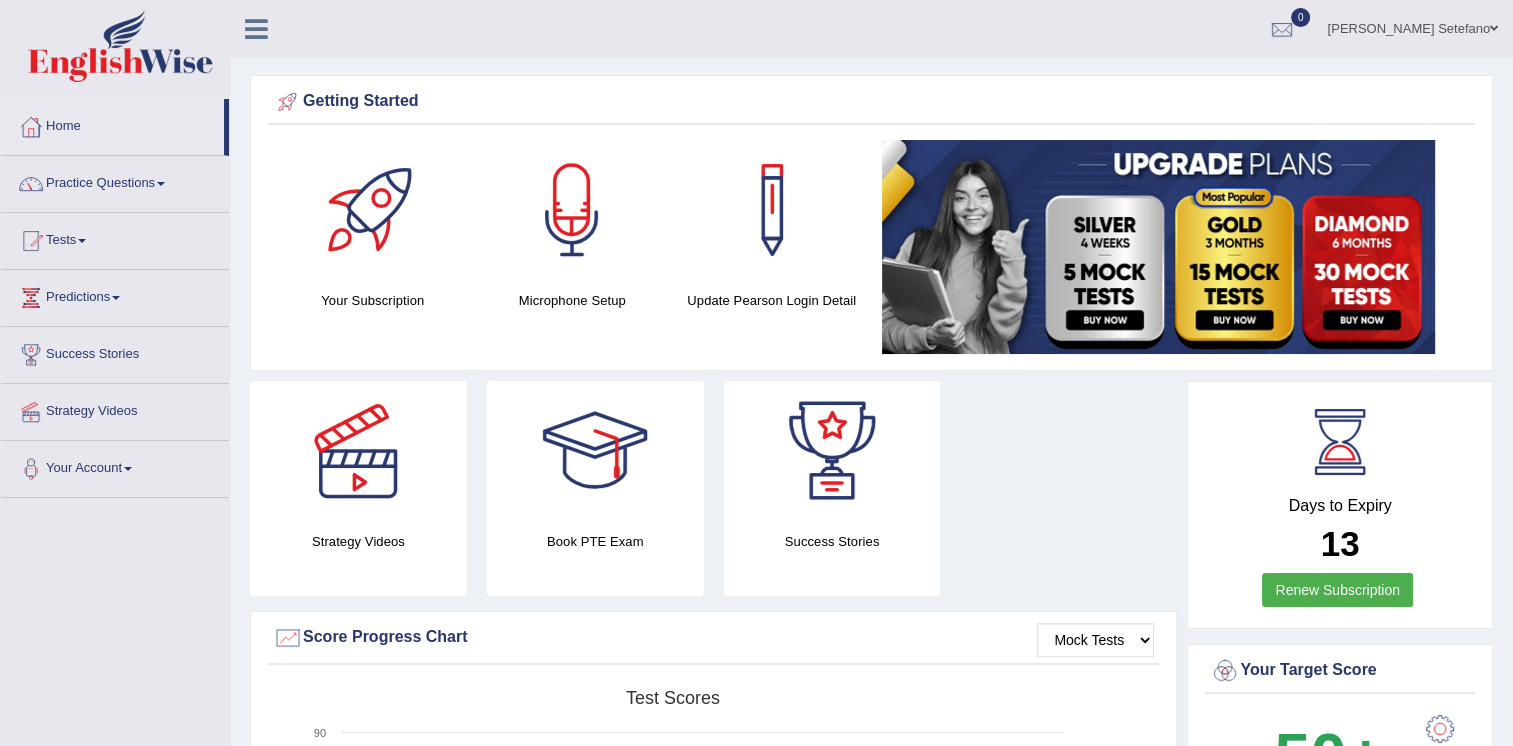 click on "Microphone Setup" at bounding box center (573, 300) 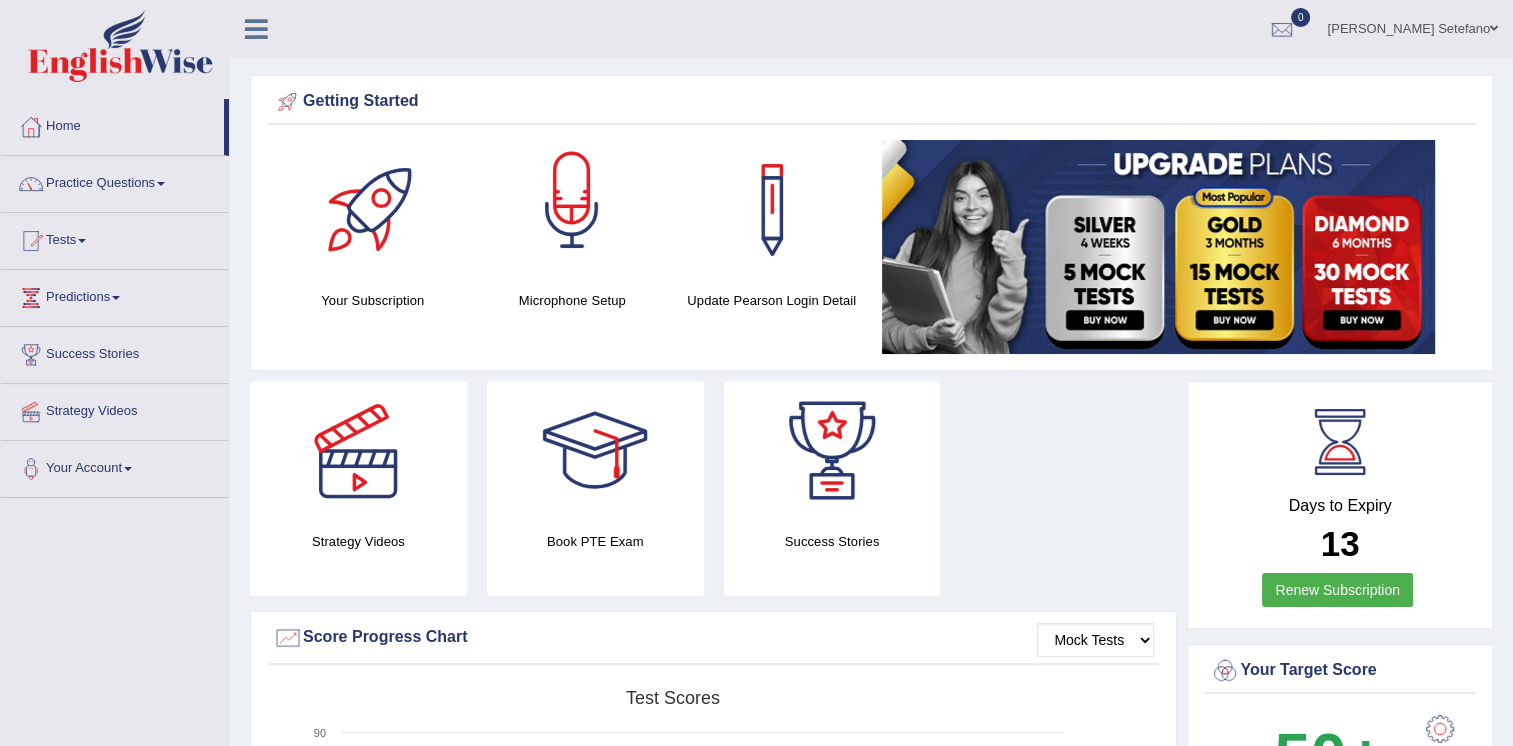 click at bounding box center (572, 210) 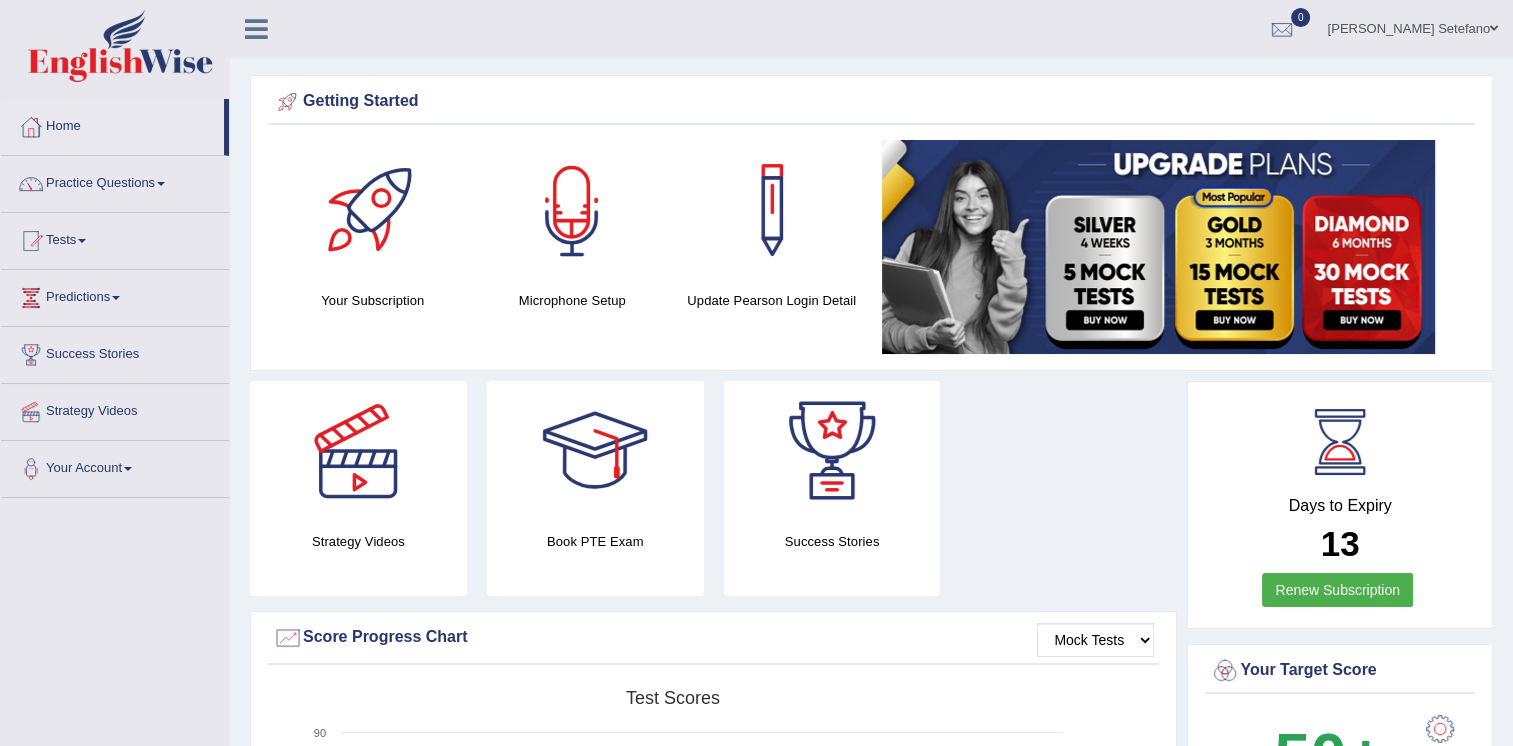 click at bounding box center (572, 210) 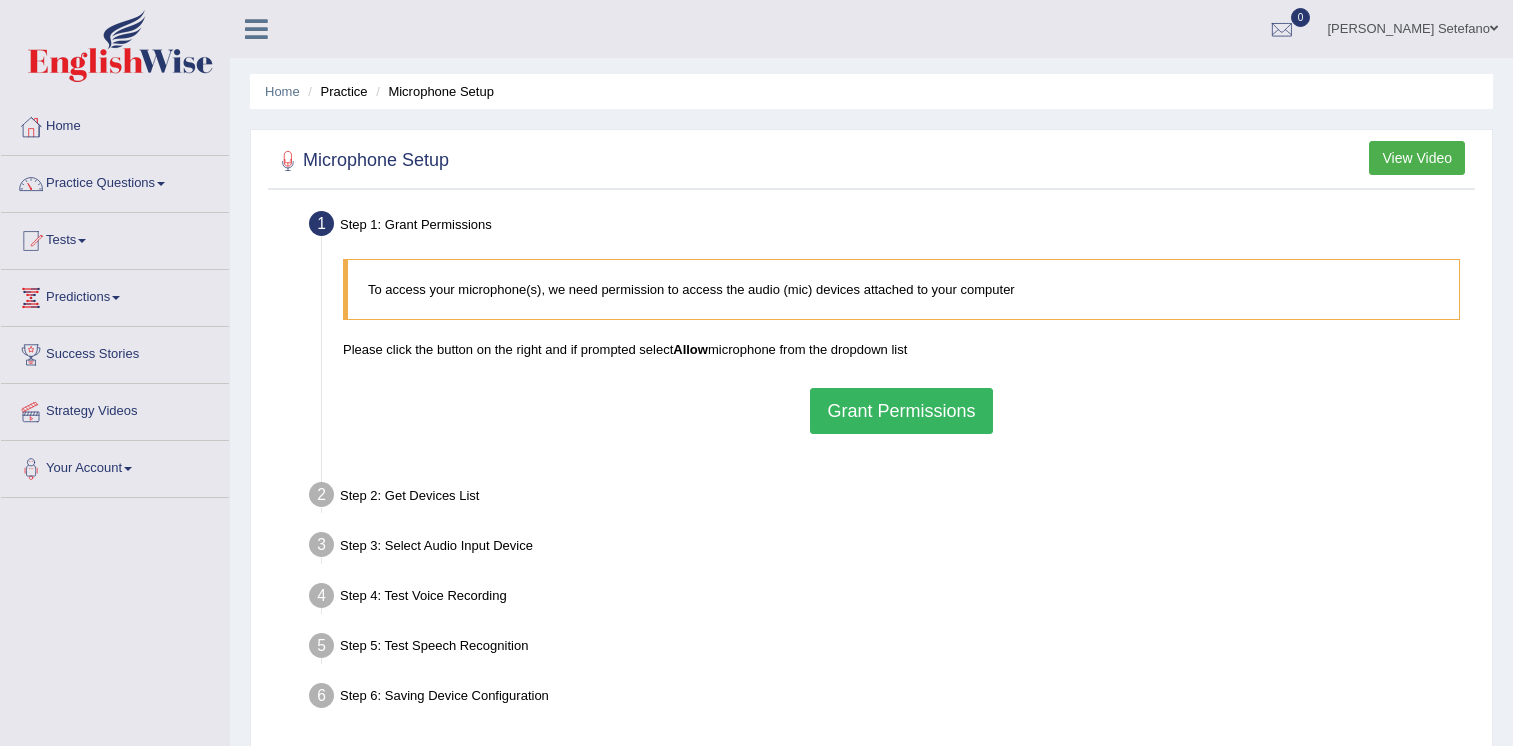 scroll, scrollTop: 0, scrollLeft: 0, axis: both 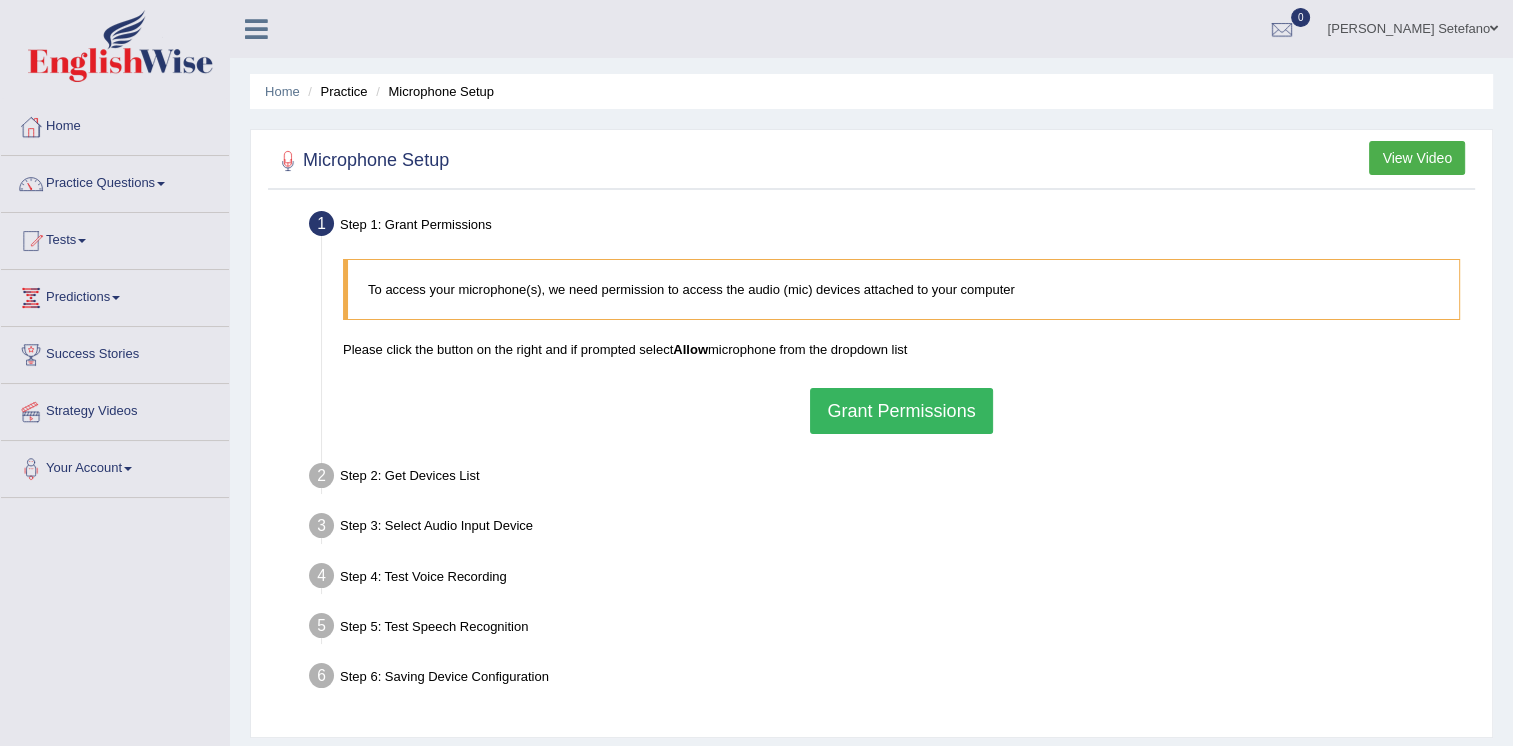 click on "Grant Permissions" at bounding box center [901, 411] 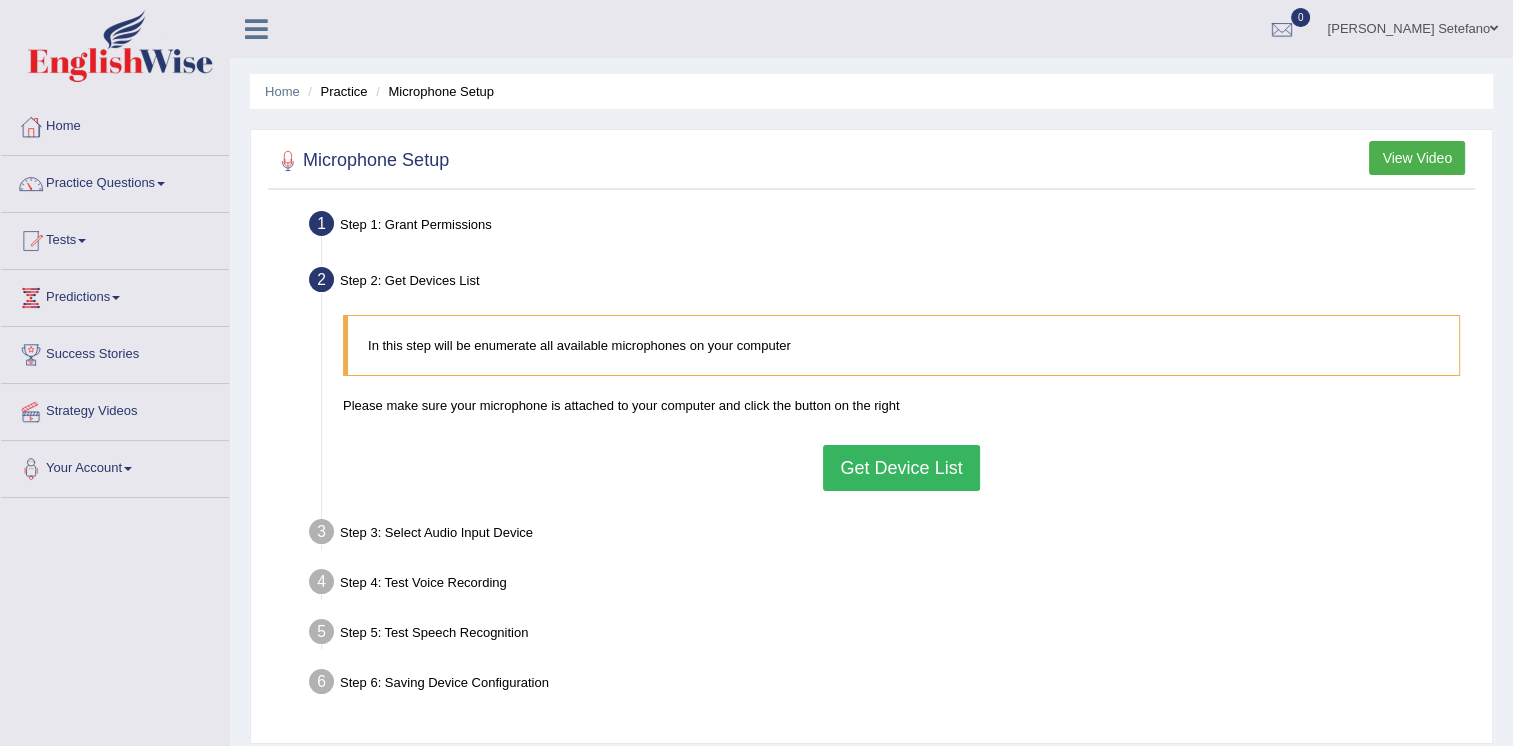 click on "Get Device List" at bounding box center (901, 468) 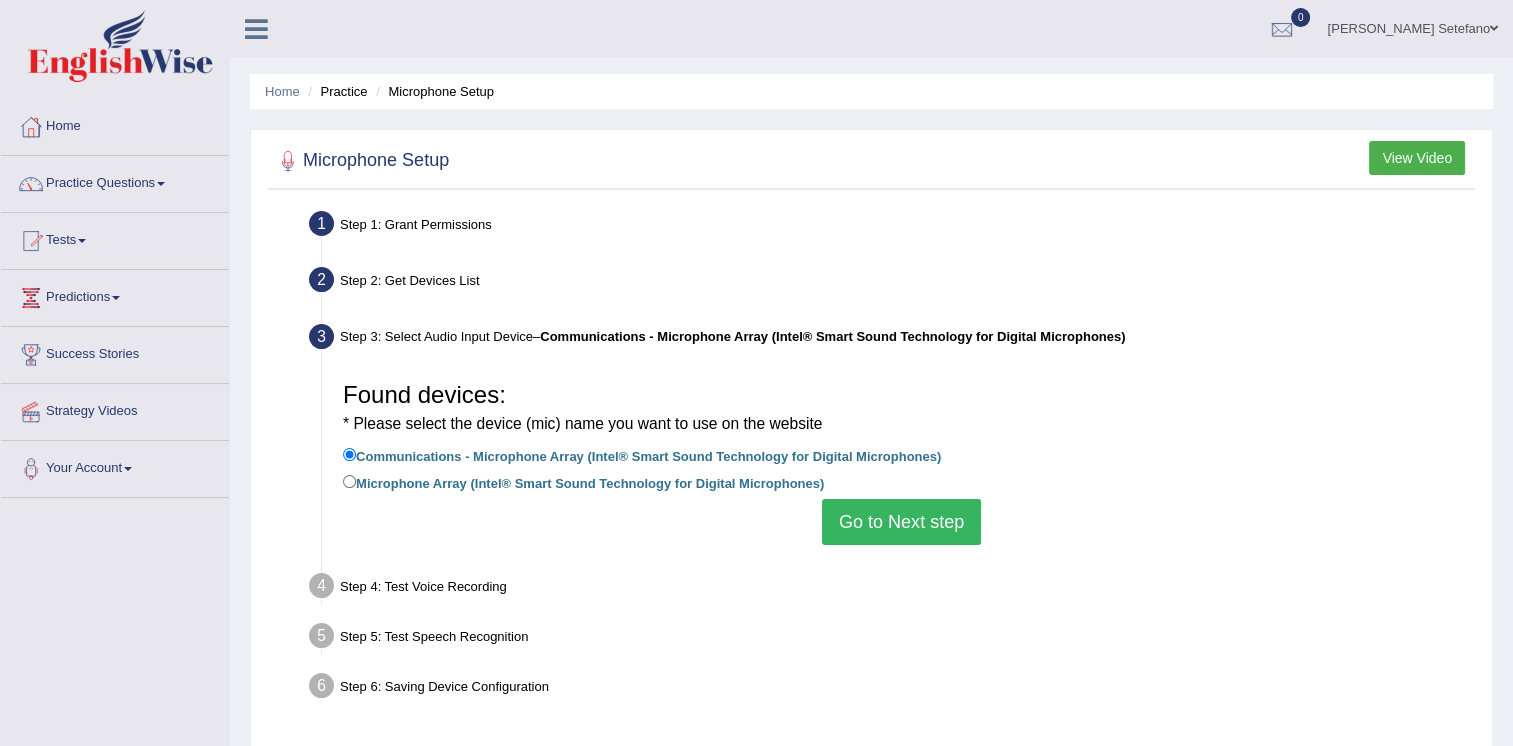 click on "Go to Next step" at bounding box center [901, 522] 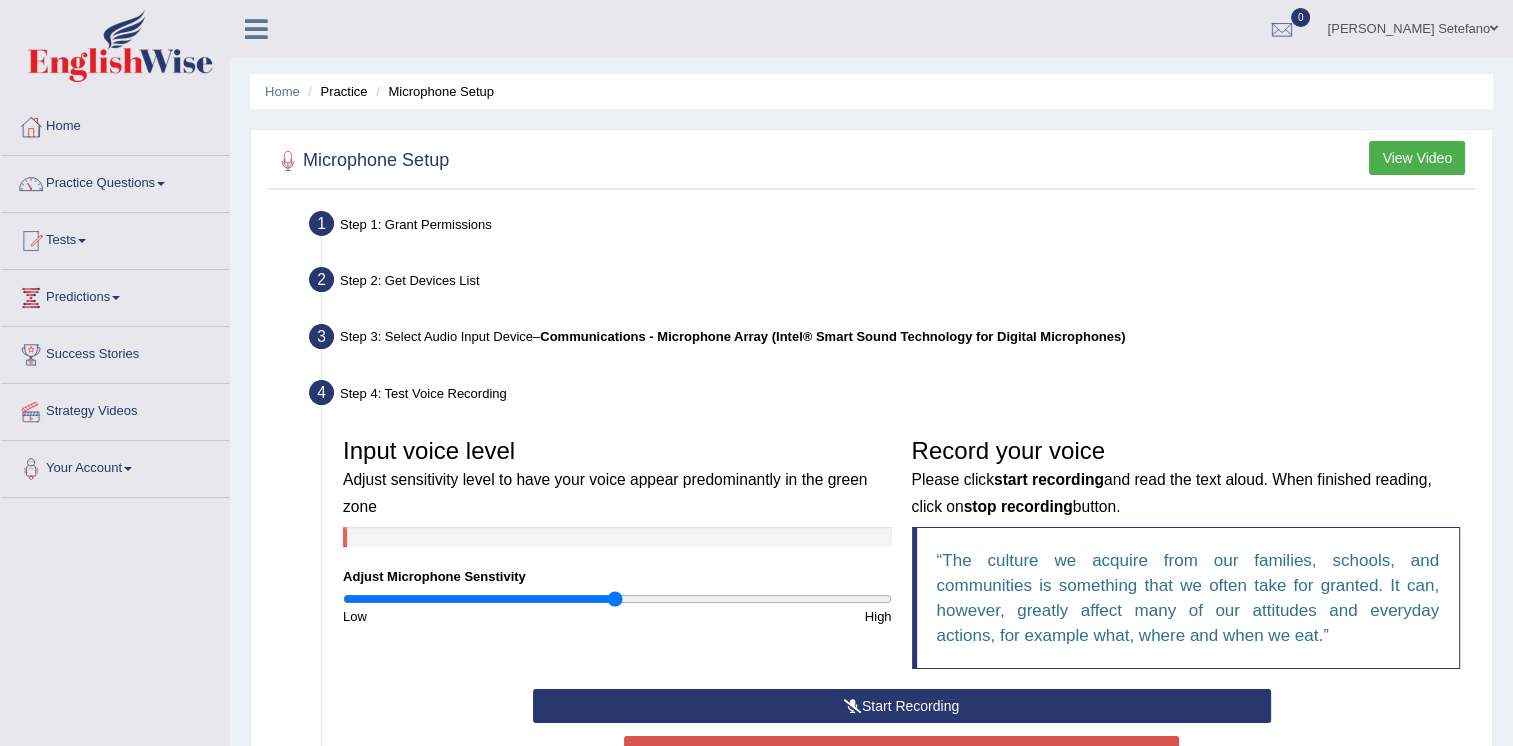 click on "Input voice level   Adjust sensitivity level to have your voice appear predominantly in the green zone     Adjust Microphone Senstivity     Low   High" at bounding box center [617, 527] 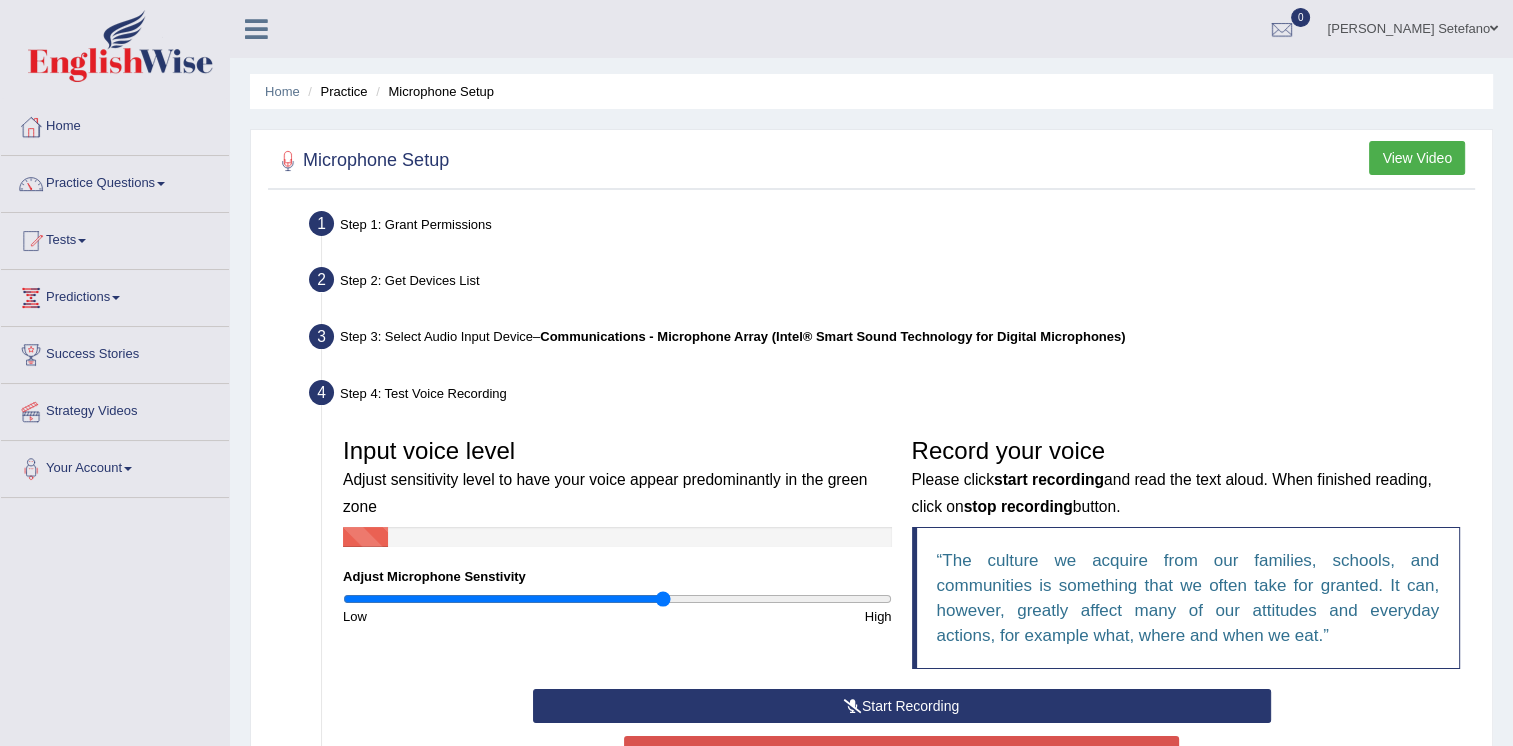click at bounding box center (617, 599) 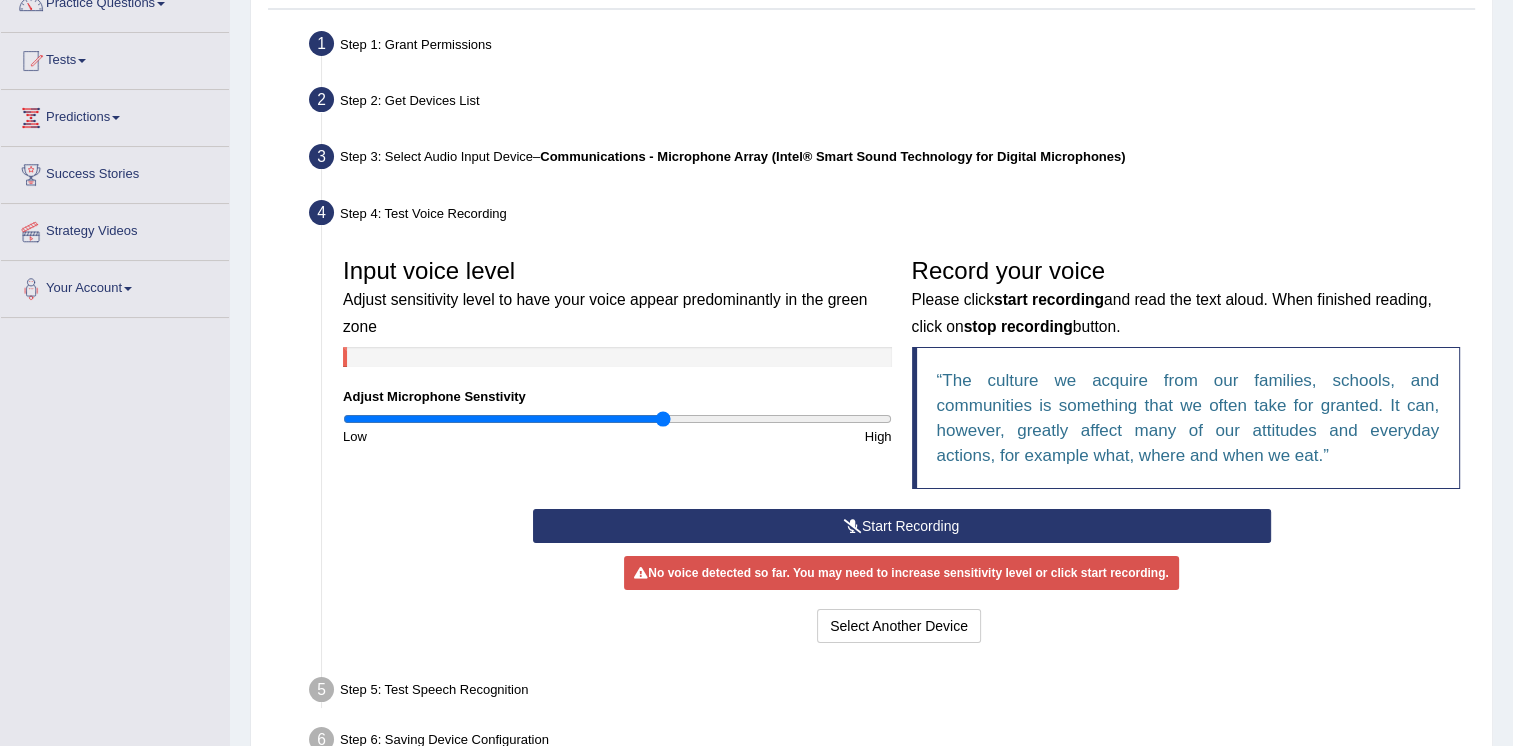 scroll, scrollTop: 187, scrollLeft: 0, axis: vertical 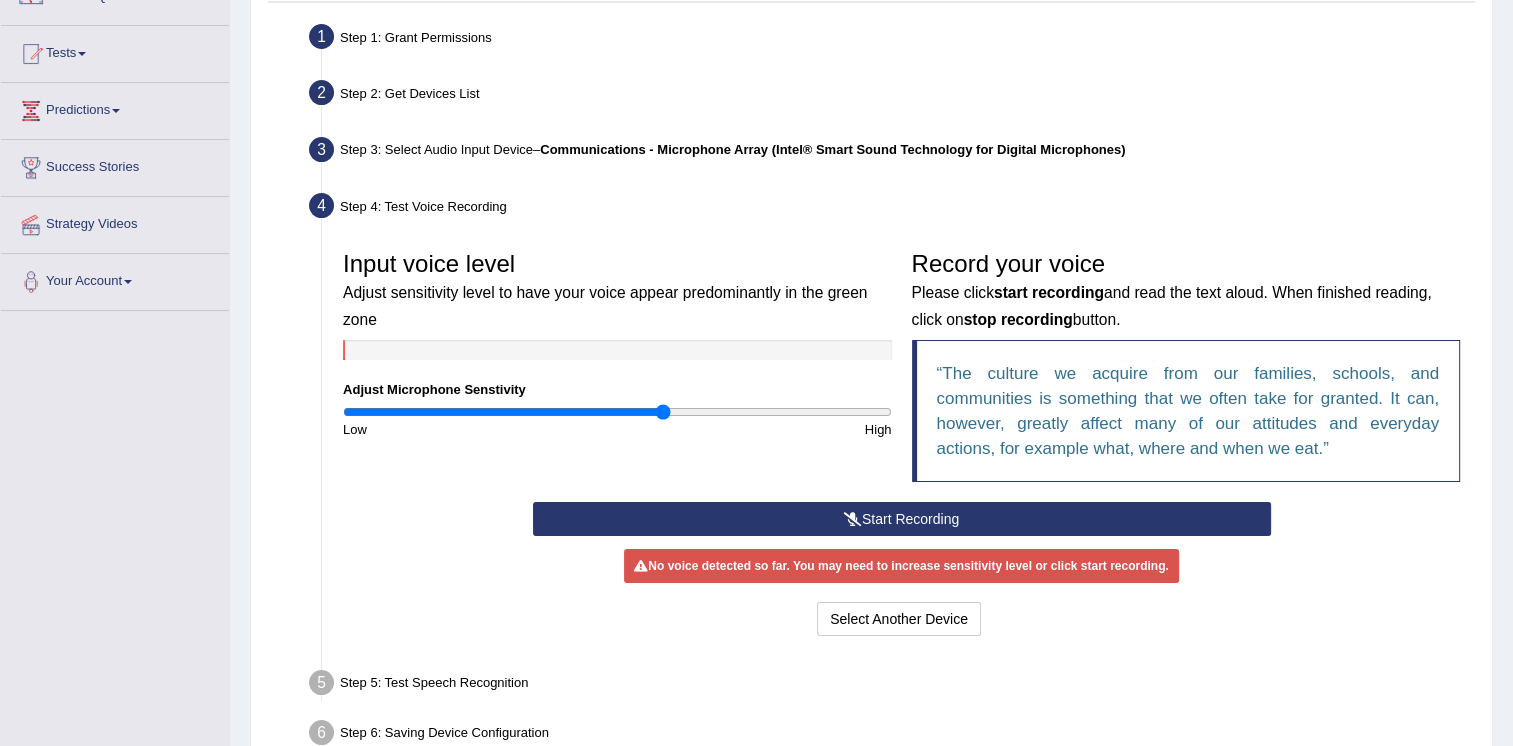 click on "Start Recording" at bounding box center [902, 519] 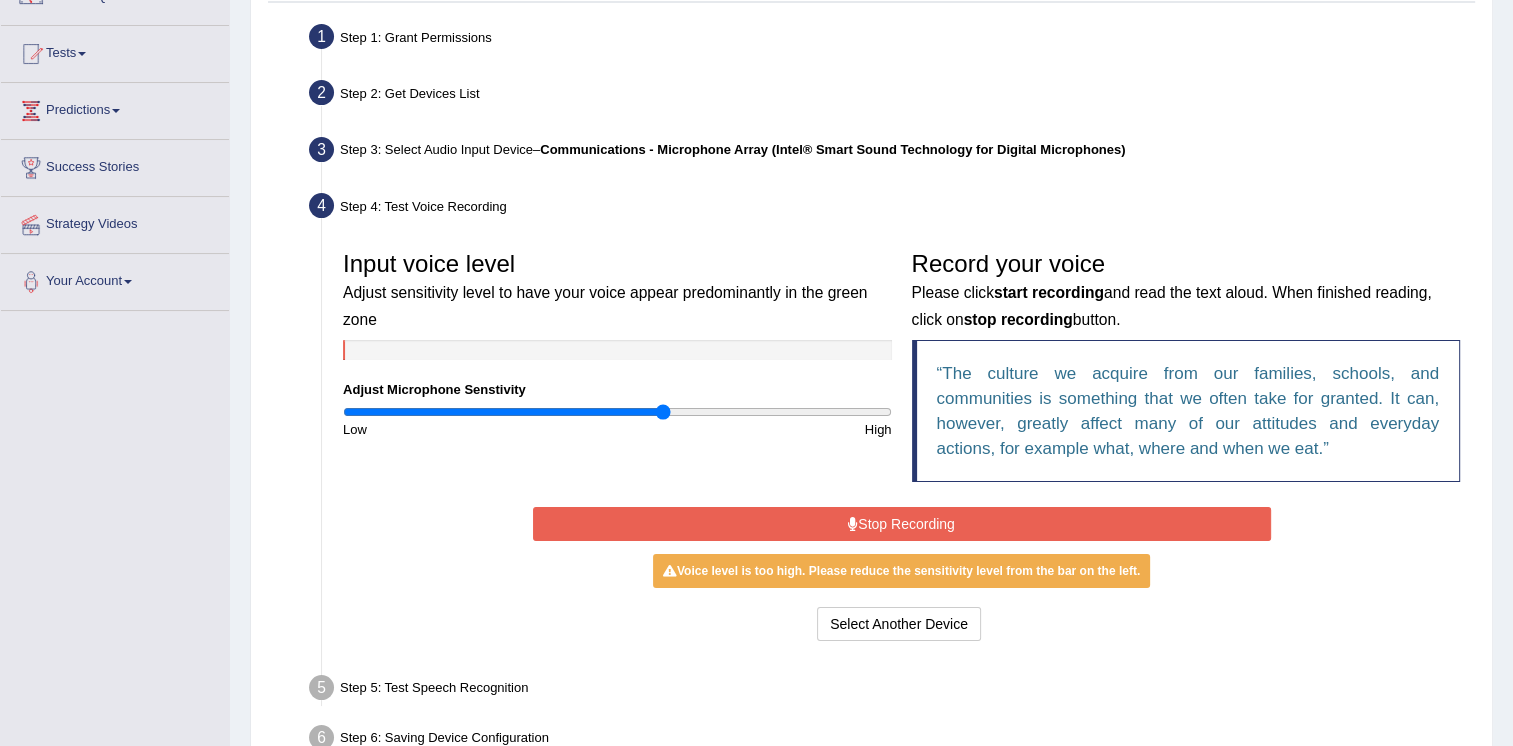 click on "Stop Recording" at bounding box center [902, 524] 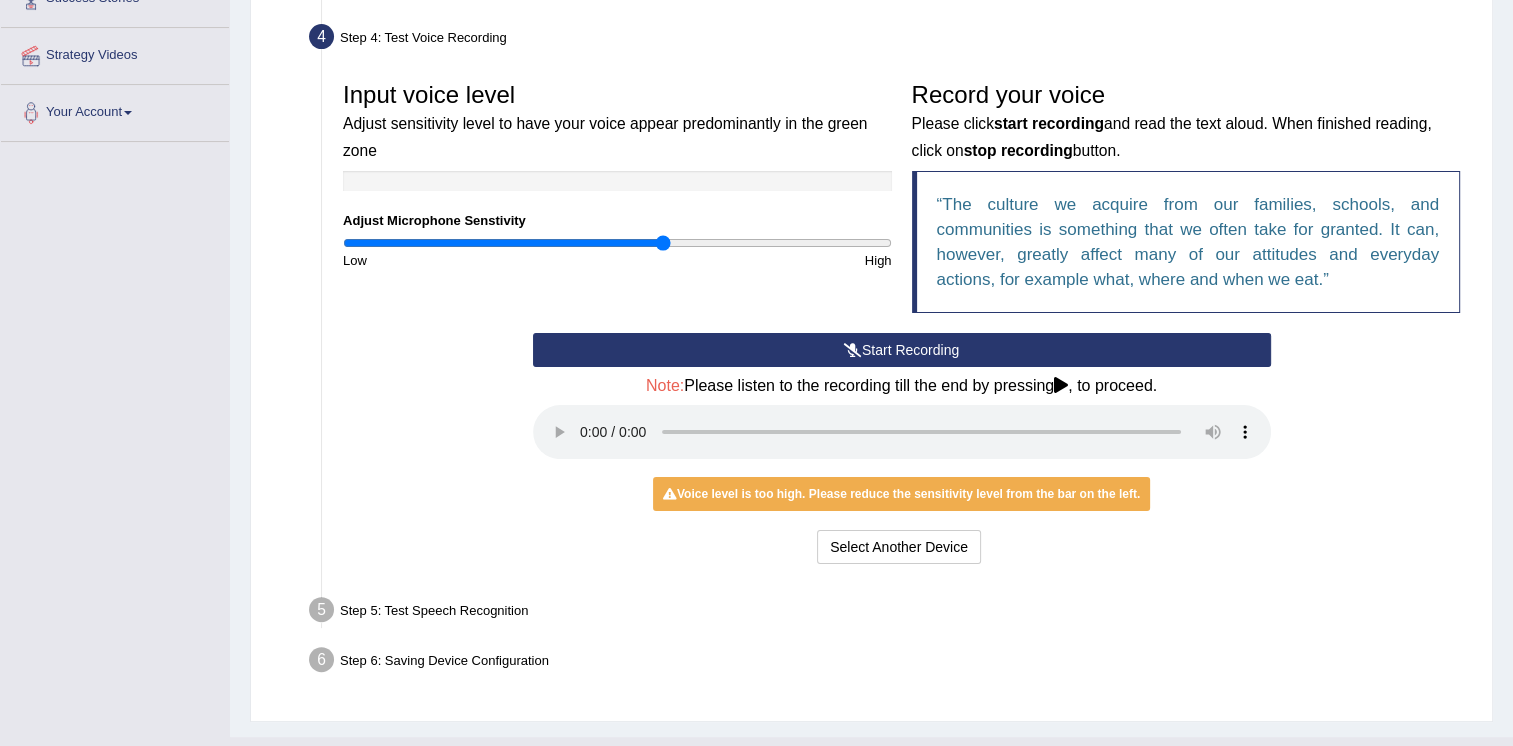 scroll, scrollTop: 359, scrollLeft: 0, axis: vertical 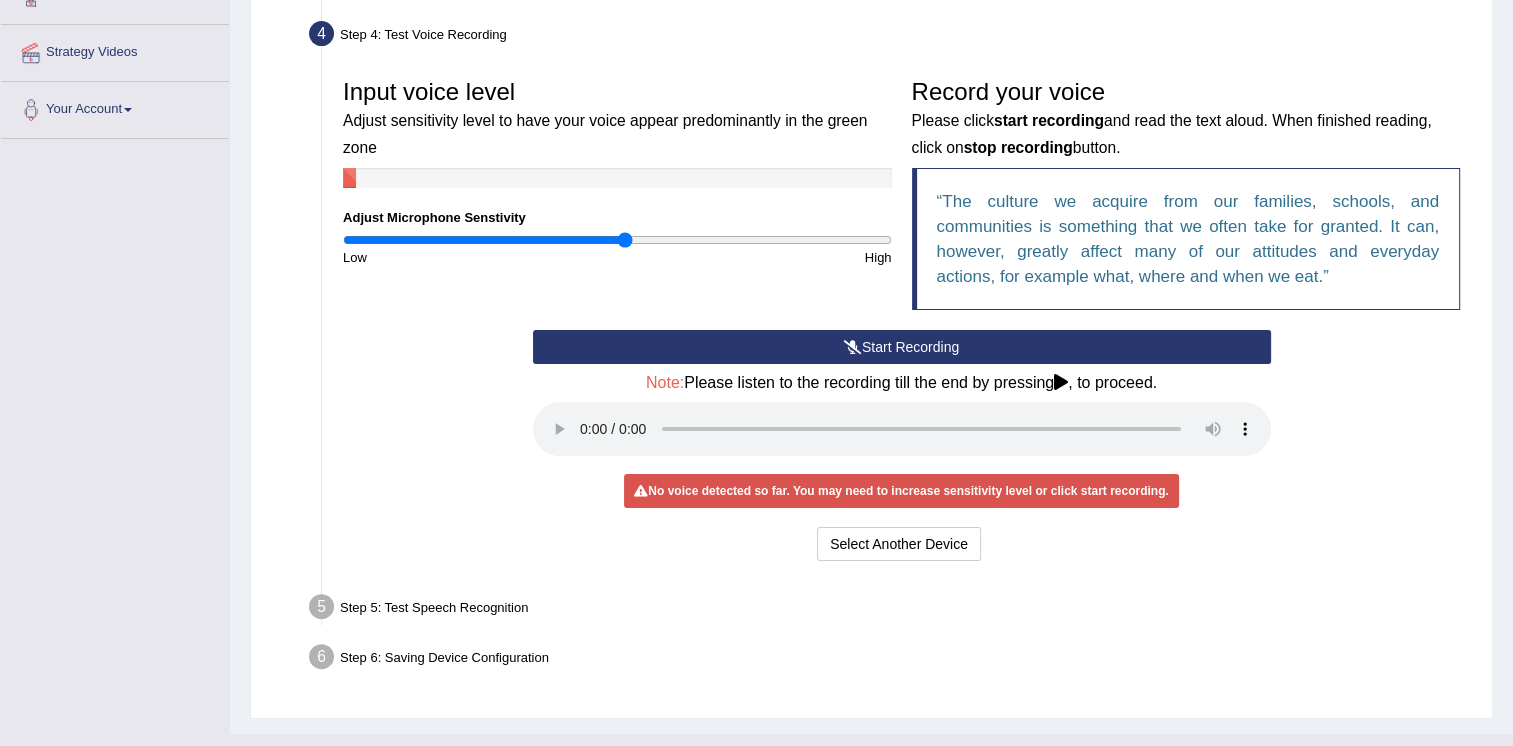 click at bounding box center (617, 240) 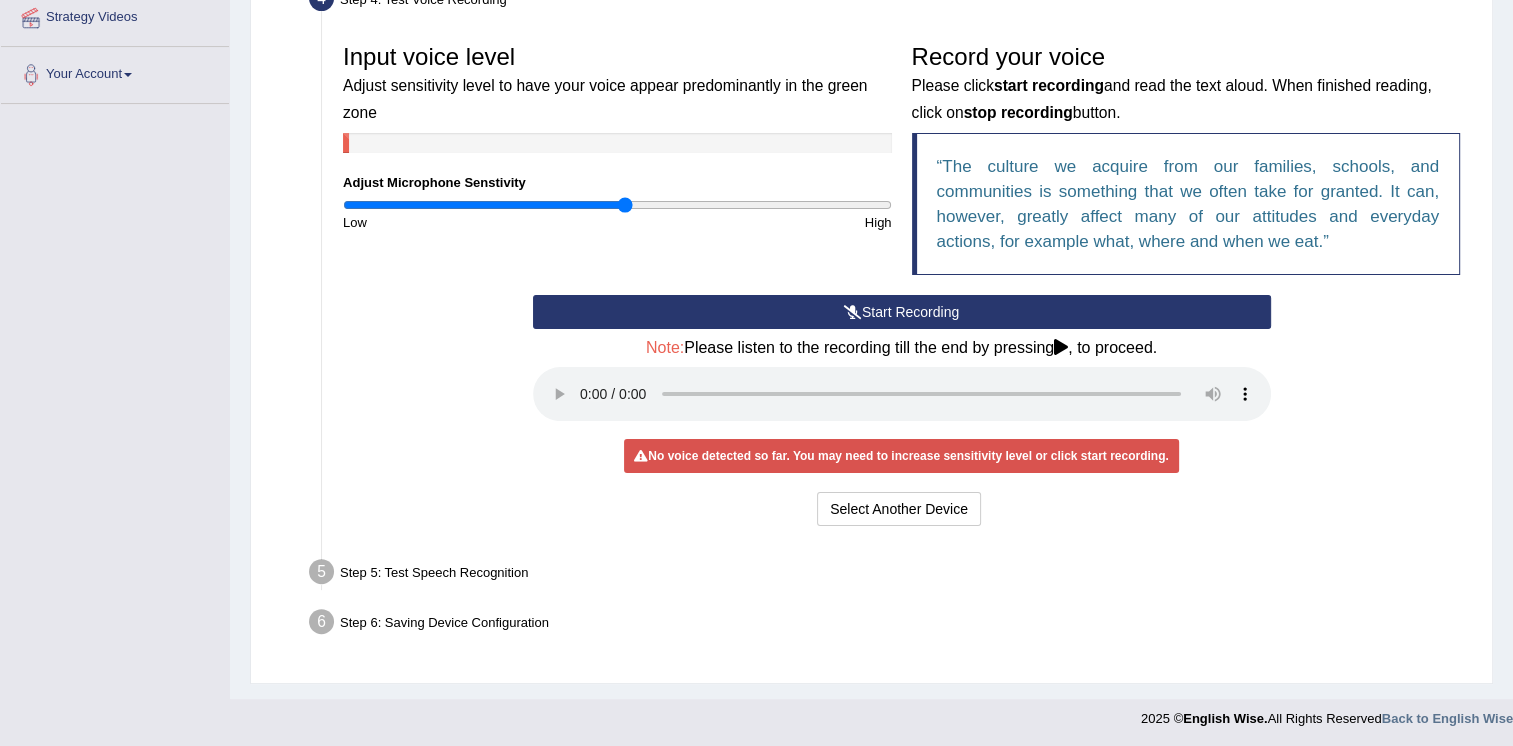 scroll, scrollTop: 396, scrollLeft: 0, axis: vertical 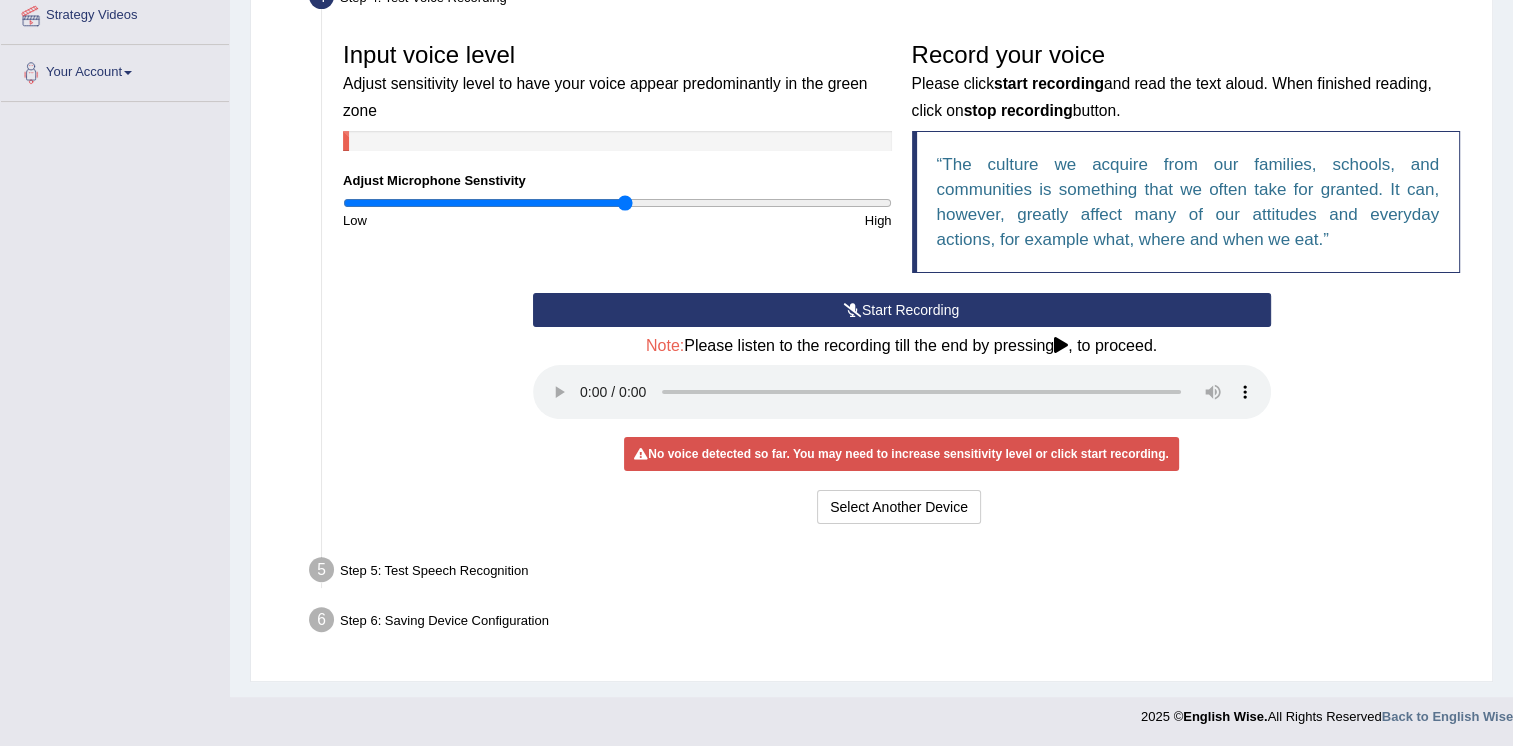 click on "No voice detected so far. You may need to increase sensitivity level or click start recording." at bounding box center (901, 454) 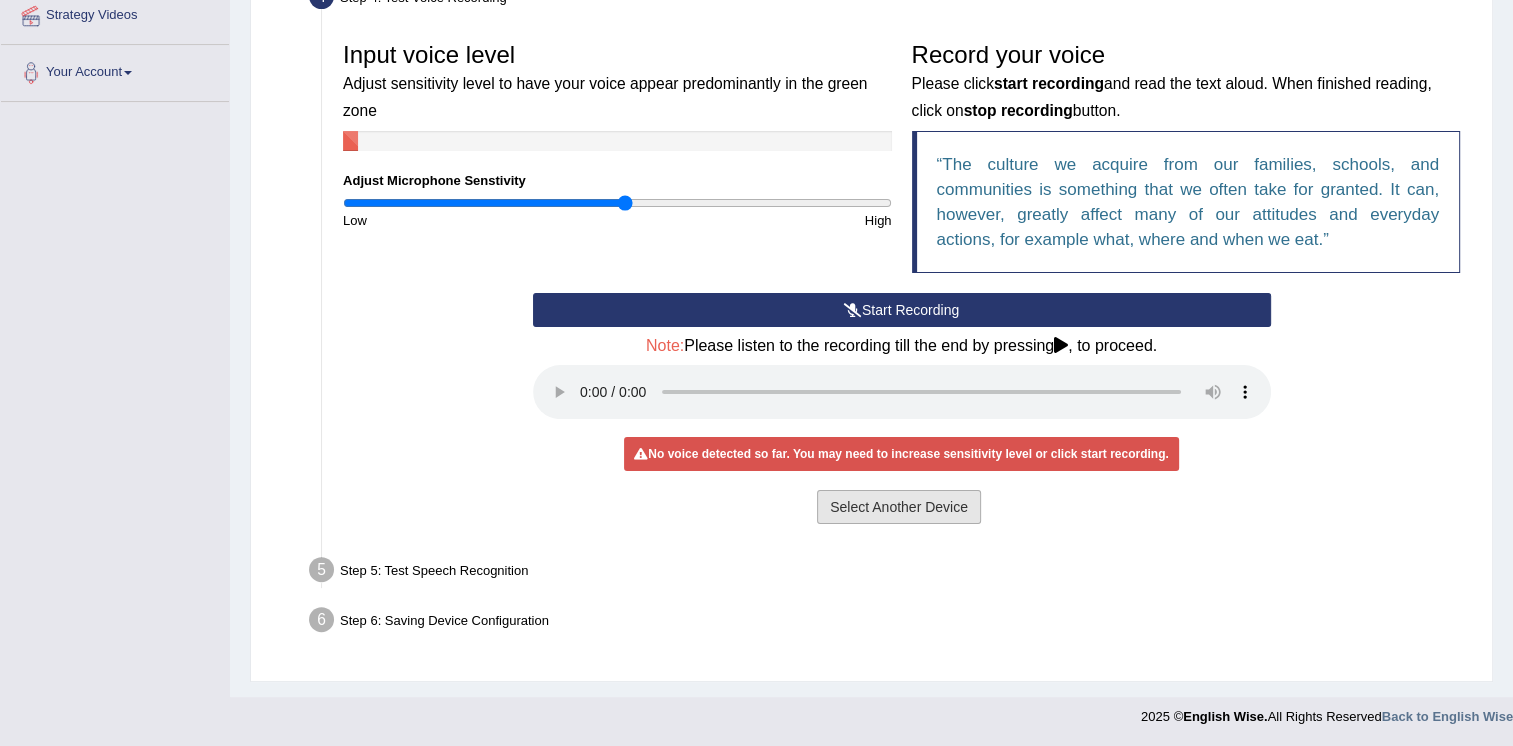 click on "Select Another Device" at bounding box center (899, 507) 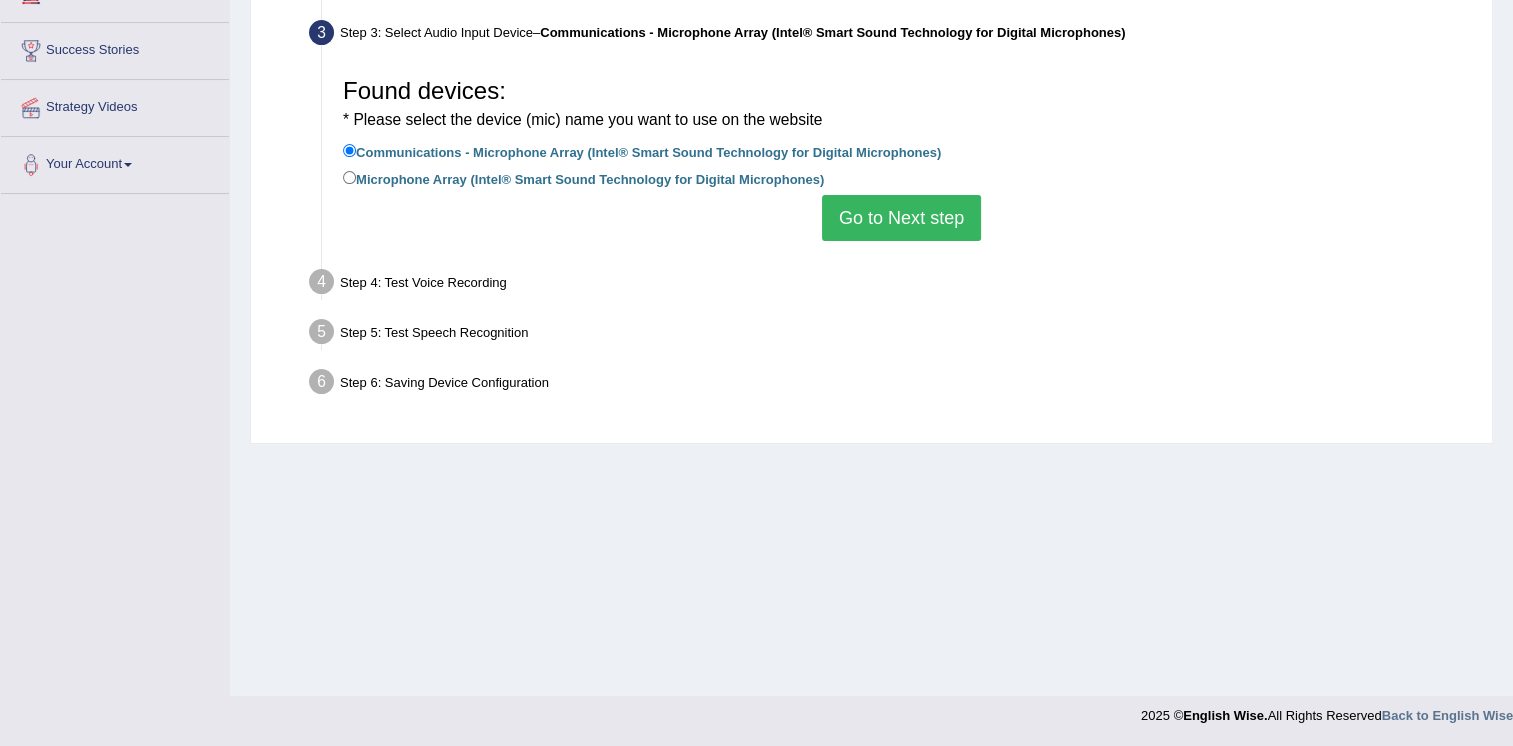 click on "Go to Next step" at bounding box center (901, 218) 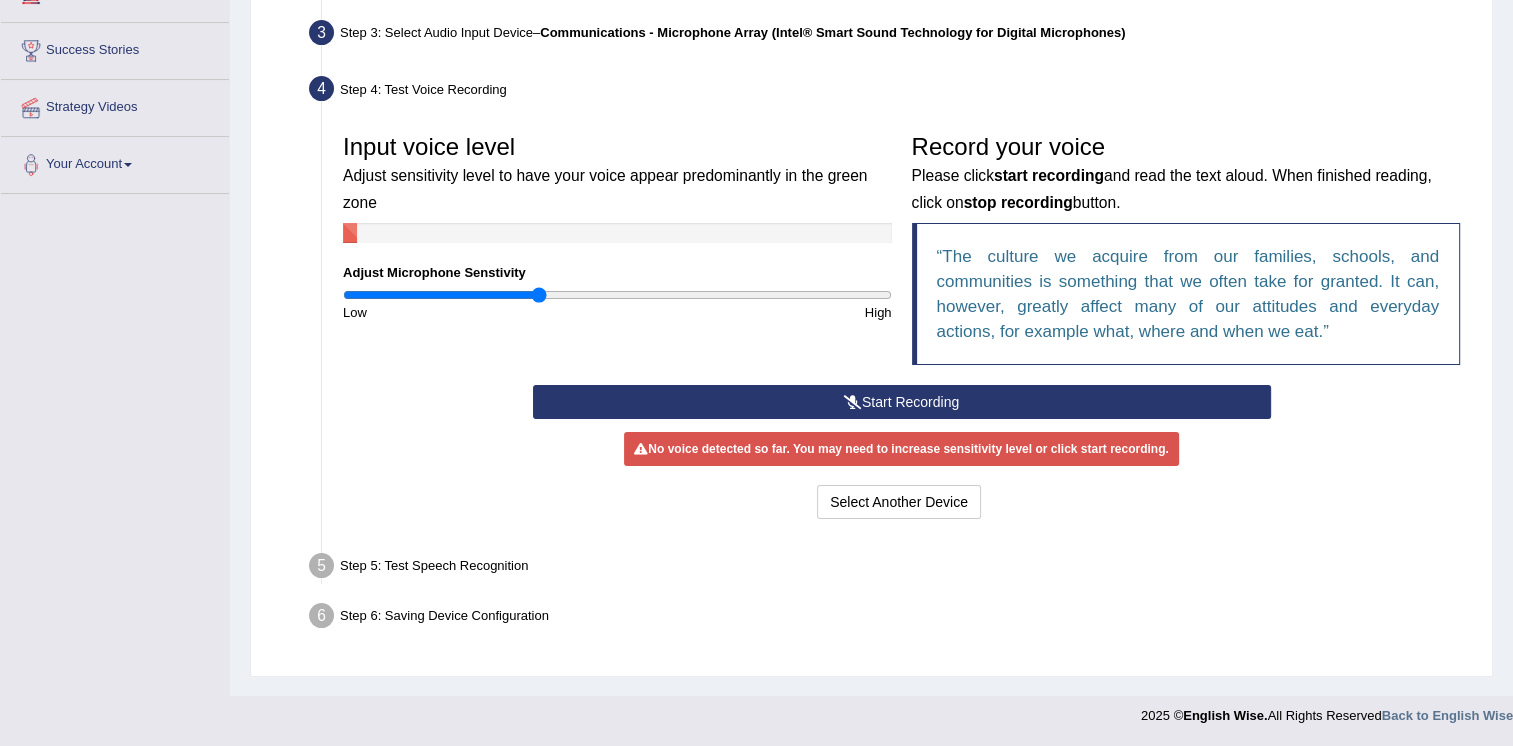 click at bounding box center (617, 295) 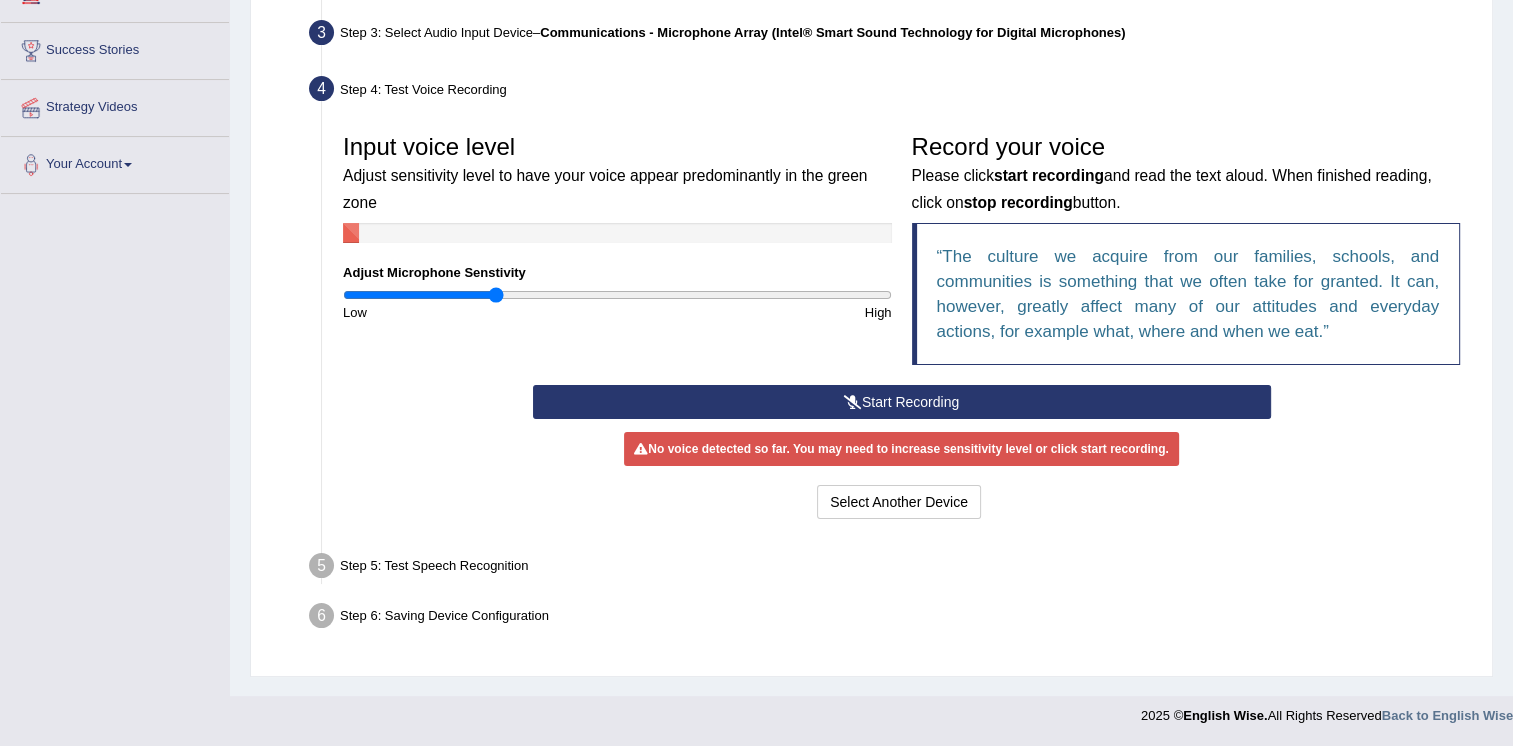 click at bounding box center (617, 295) 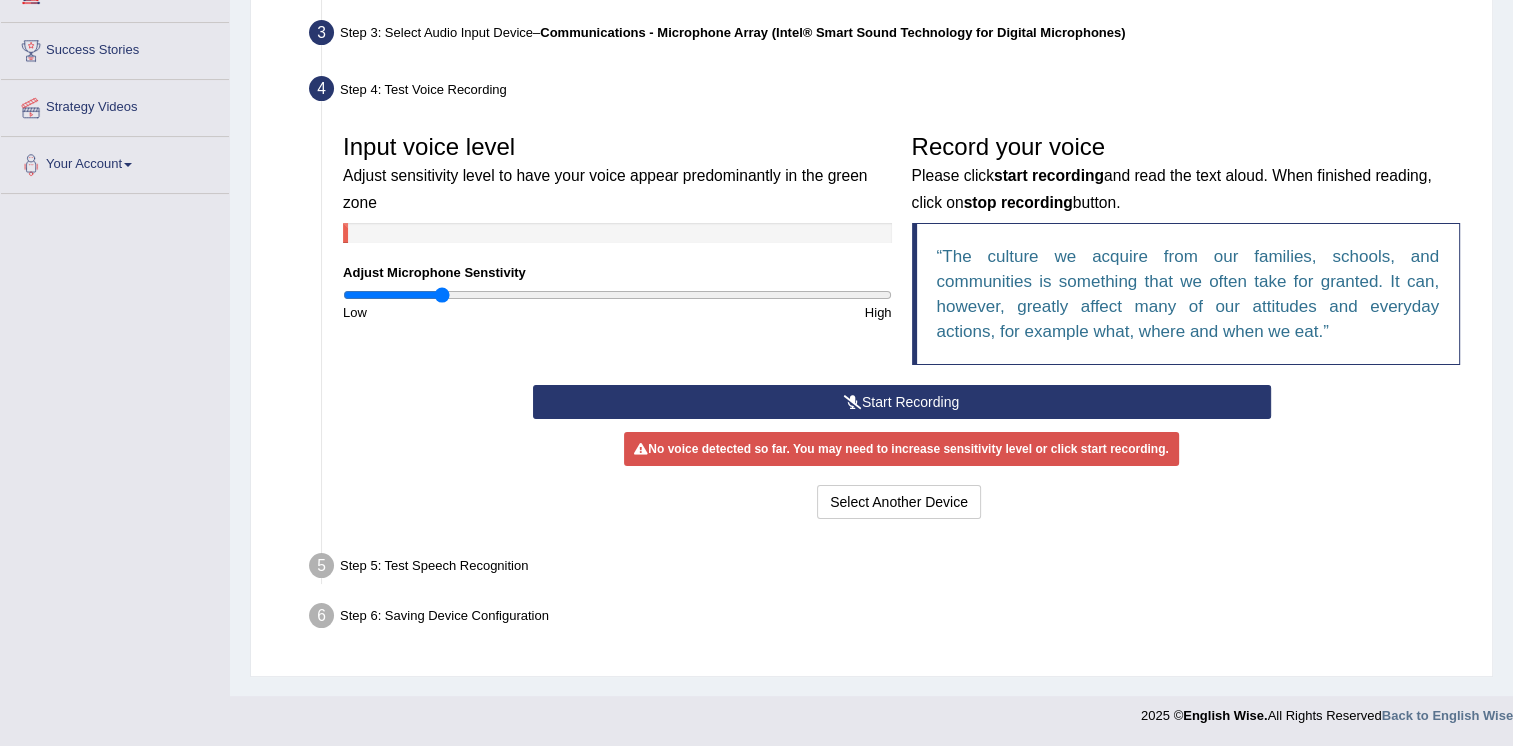 click at bounding box center (617, 295) 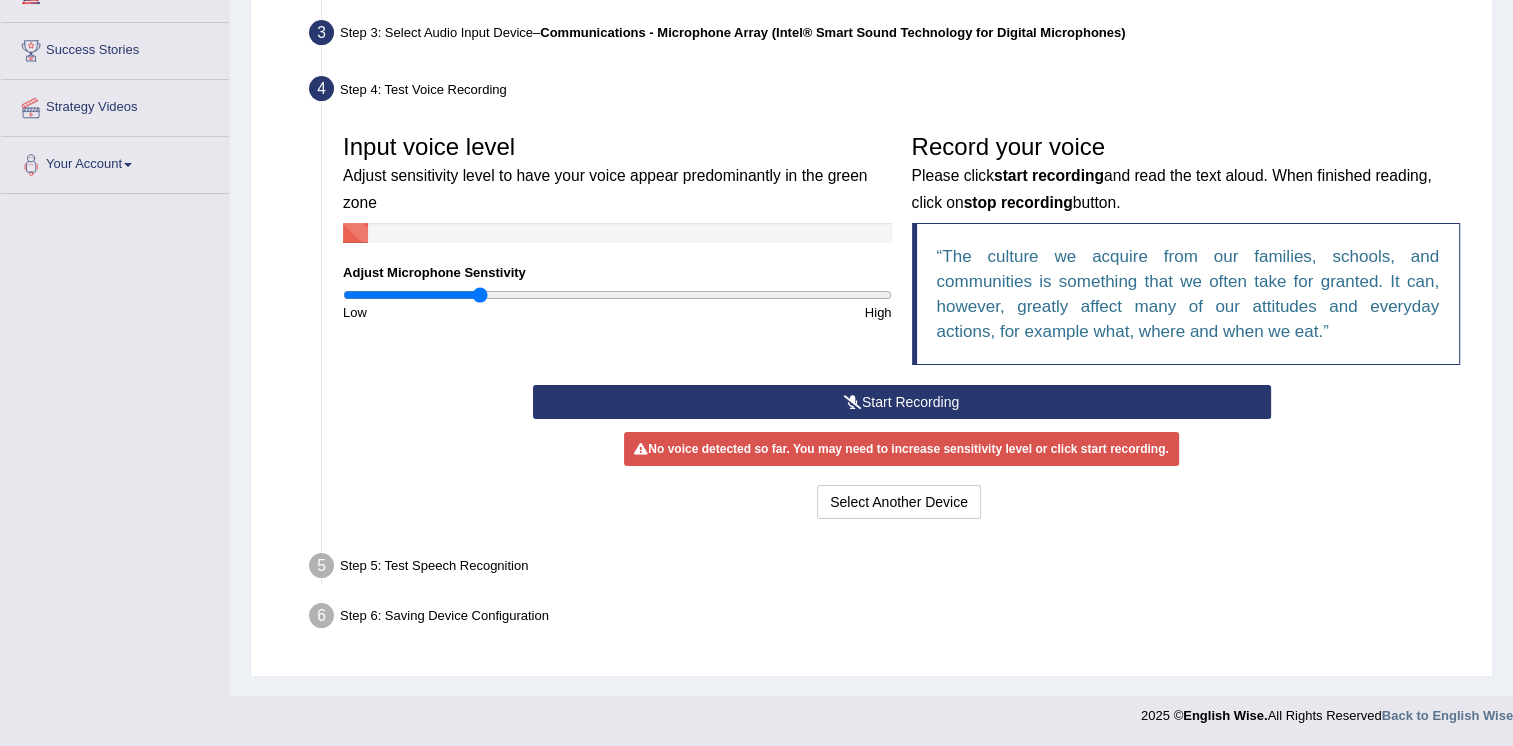 type on "0.5" 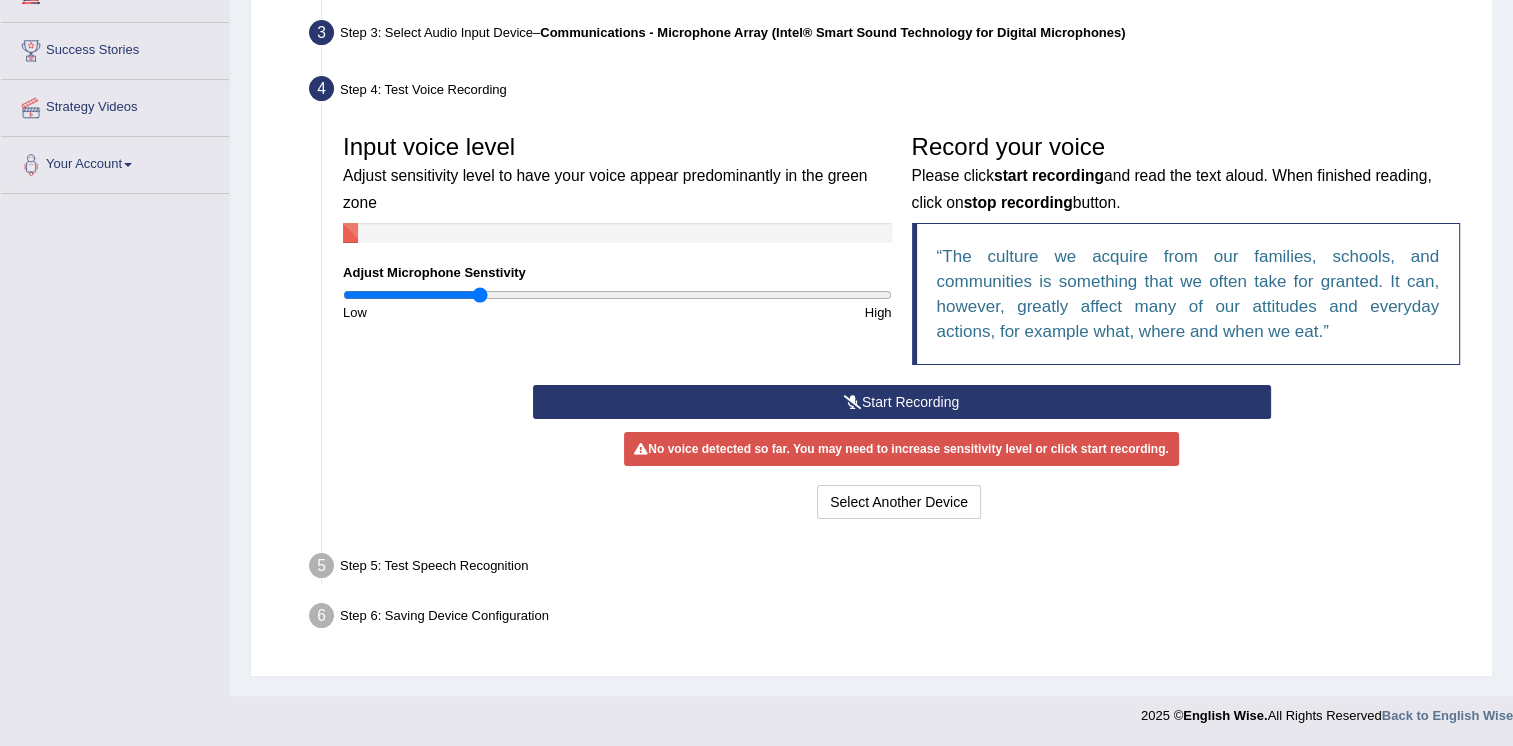 click on "Start Recording" at bounding box center [902, 402] 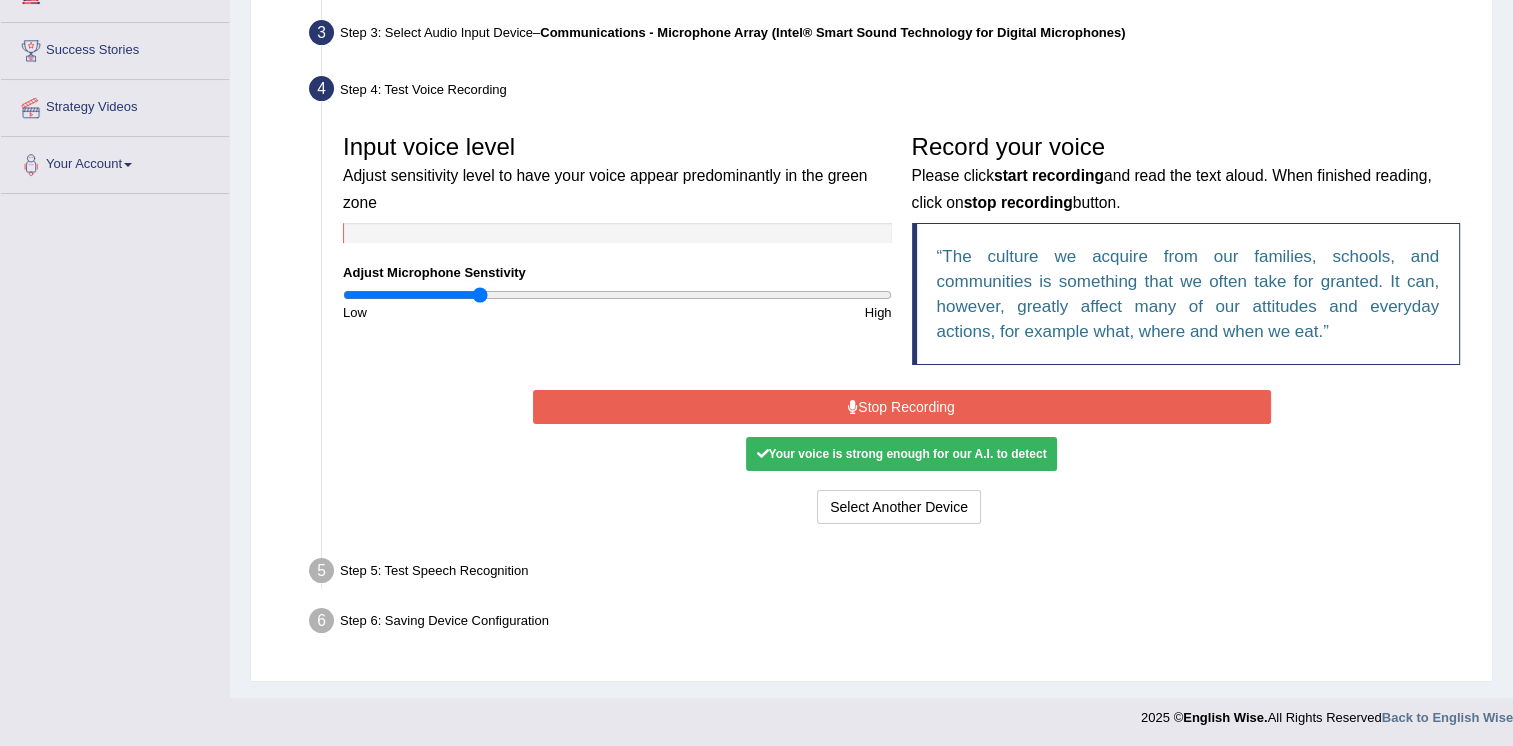 click on "Stop Recording" at bounding box center (902, 407) 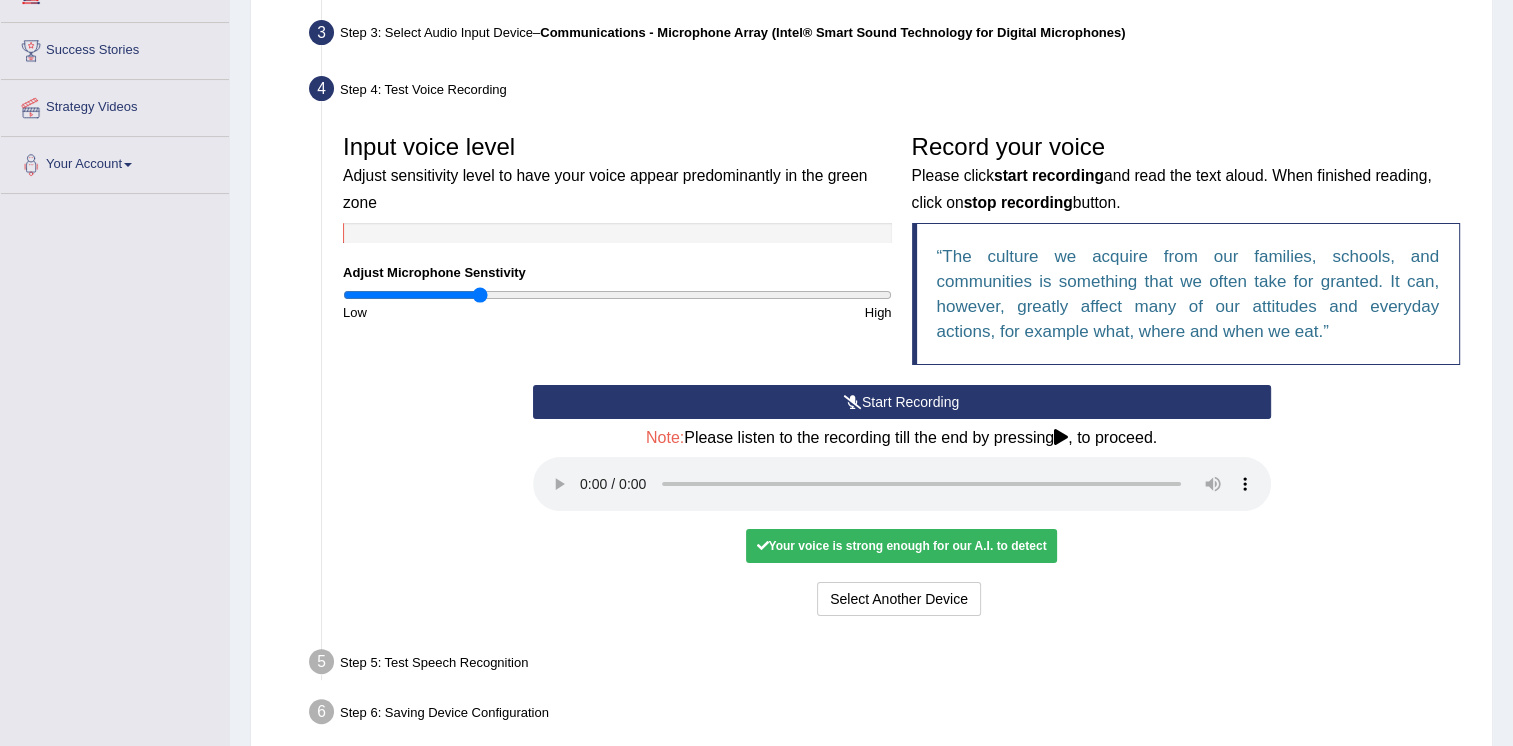 click on "Your voice is strong enough for our A.I. to detect" at bounding box center (901, 546) 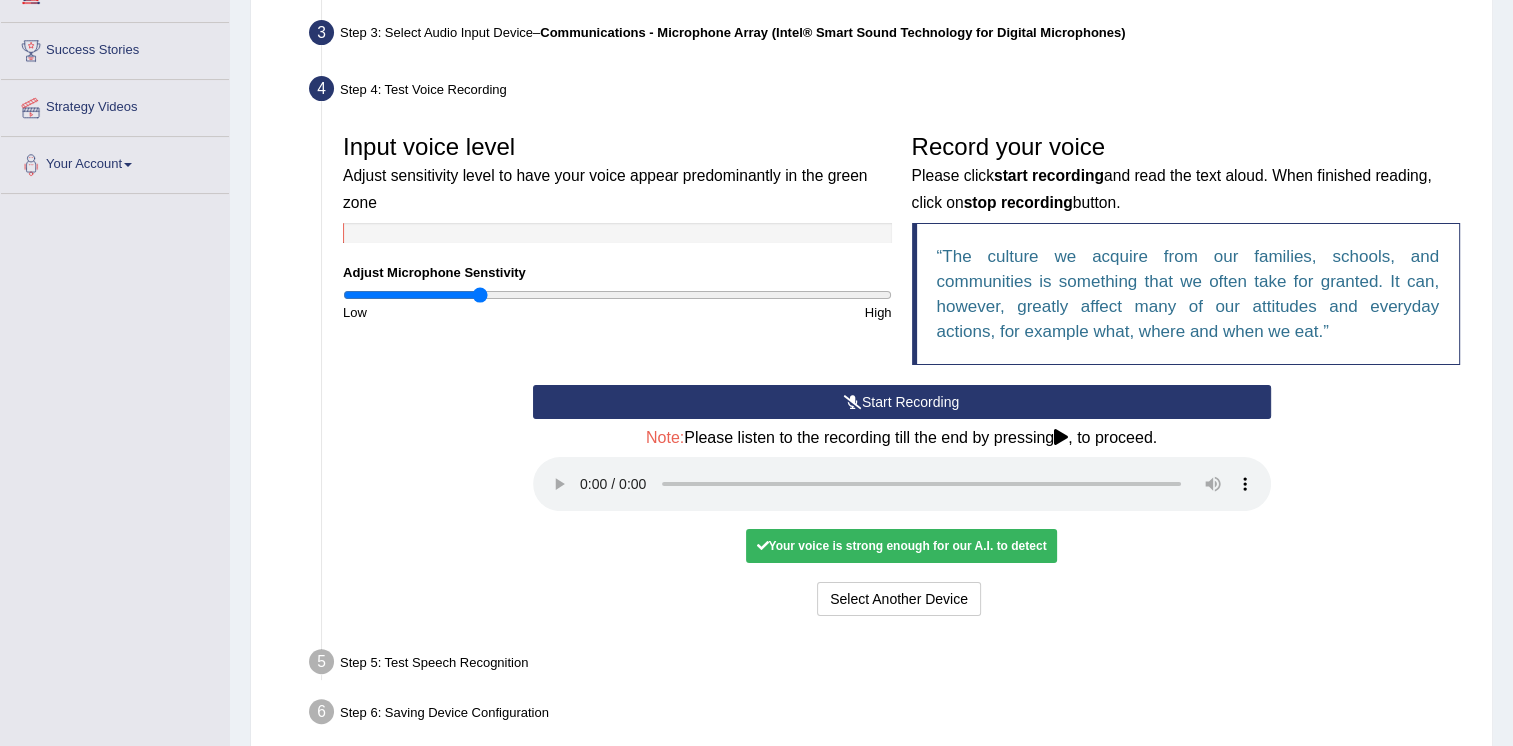scroll, scrollTop: 396, scrollLeft: 0, axis: vertical 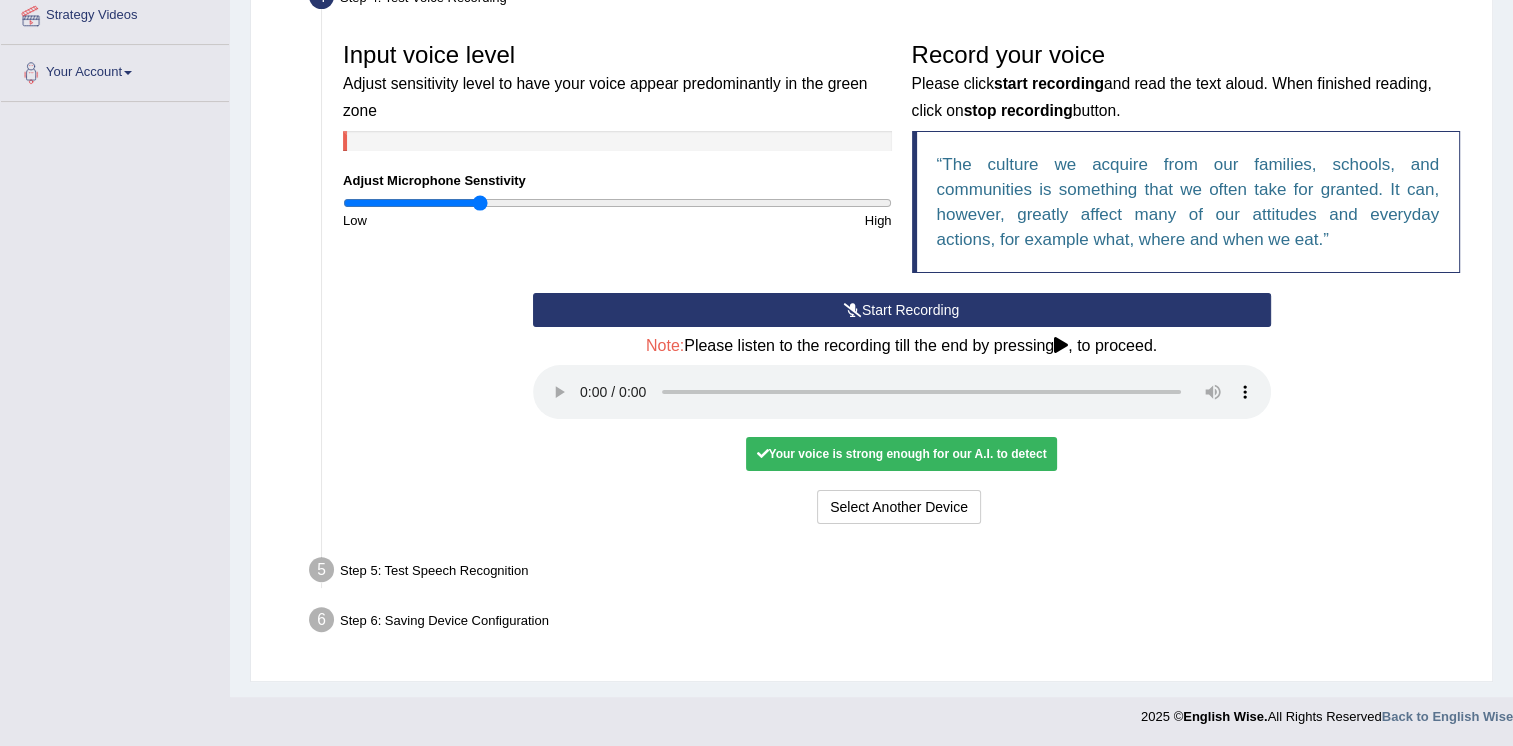 click on "Your voice is strong enough for our A.I. to detect" at bounding box center (901, 454) 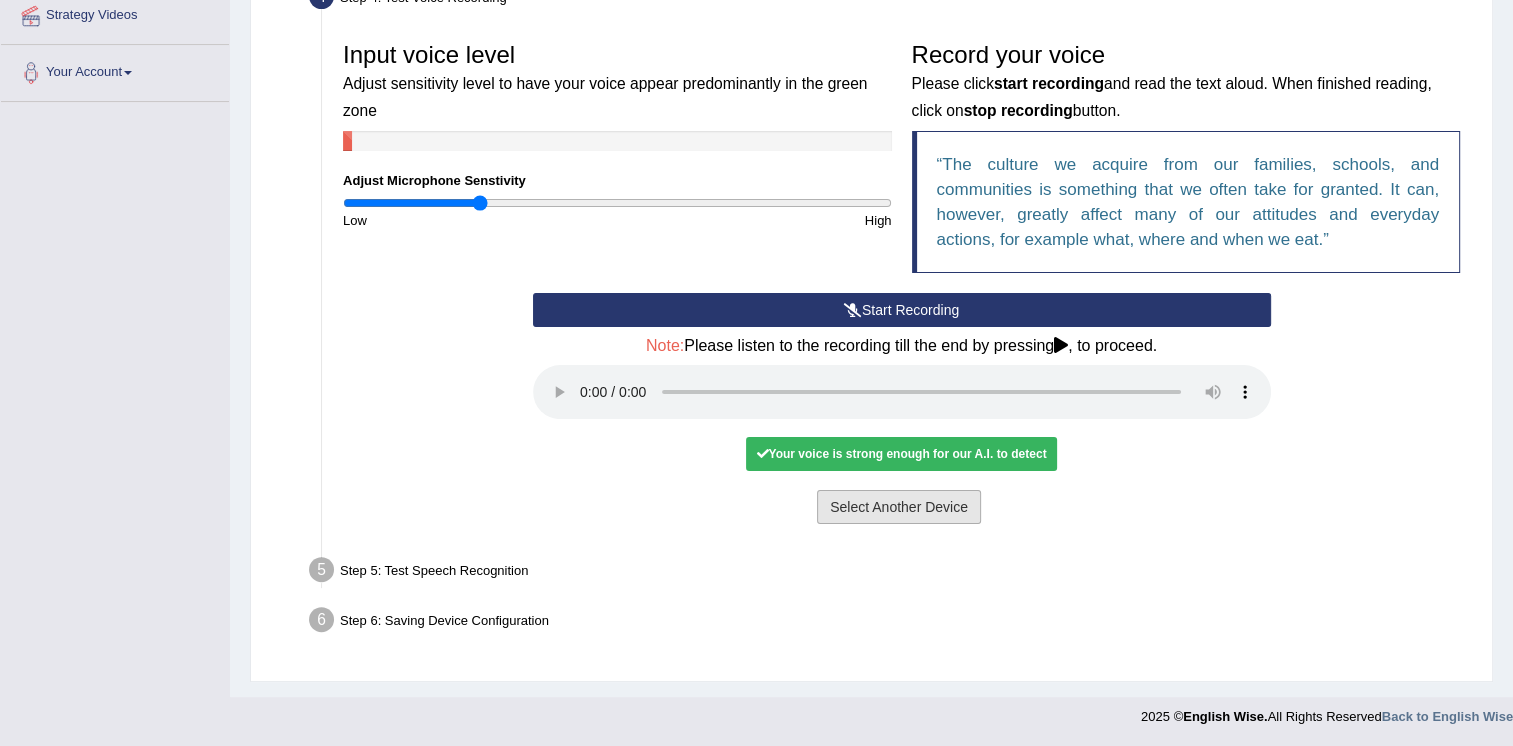 click on "Select Another Device" at bounding box center [899, 507] 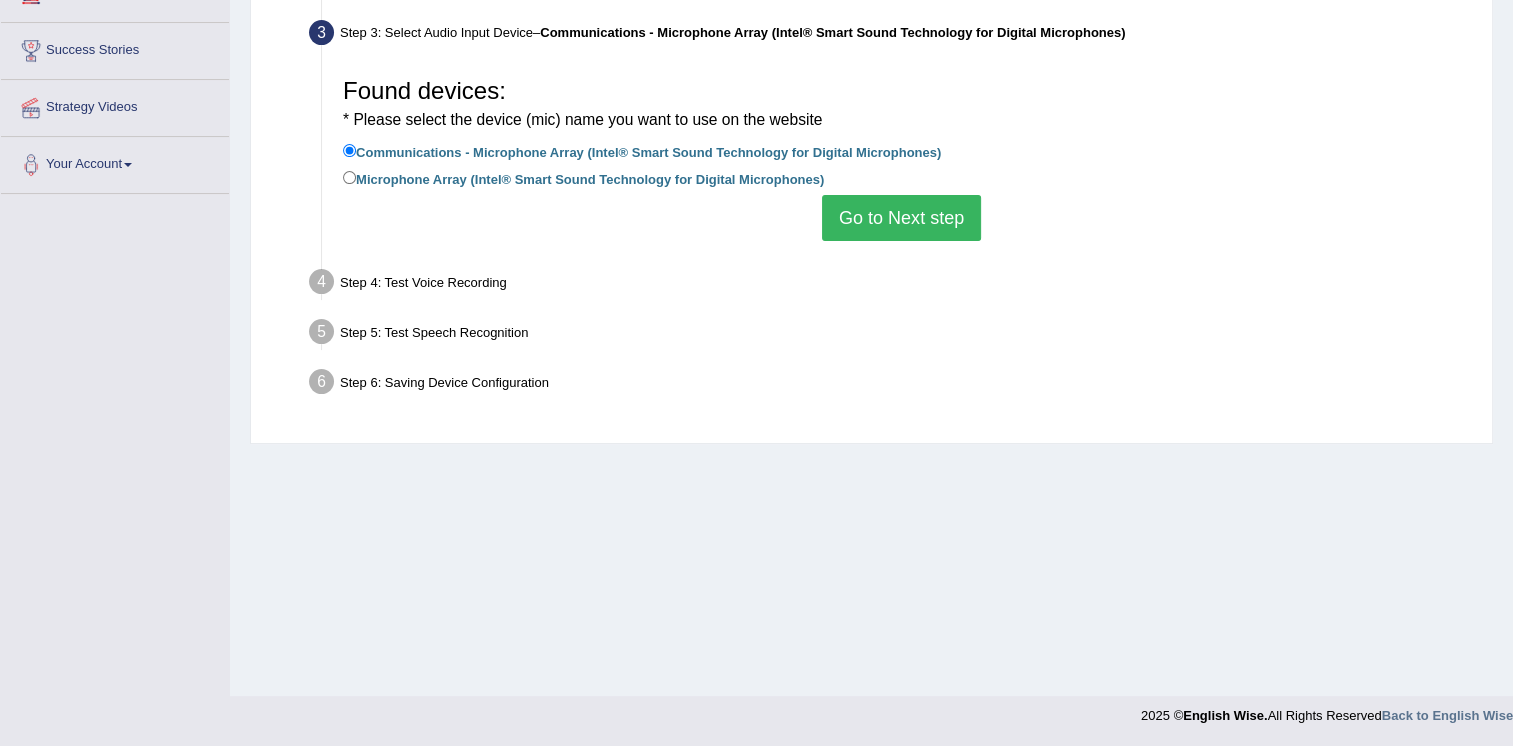 click on "Found devices:
* Please select the device (mic) name you want to use on the website    Communications - Microphone Array (Intel® Smart Sound Technology for Digital Microphones)  Microphone Array (Intel® Smart Sound Technology for Digital Microphones)   Go to Next step" at bounding box center (901, 154) 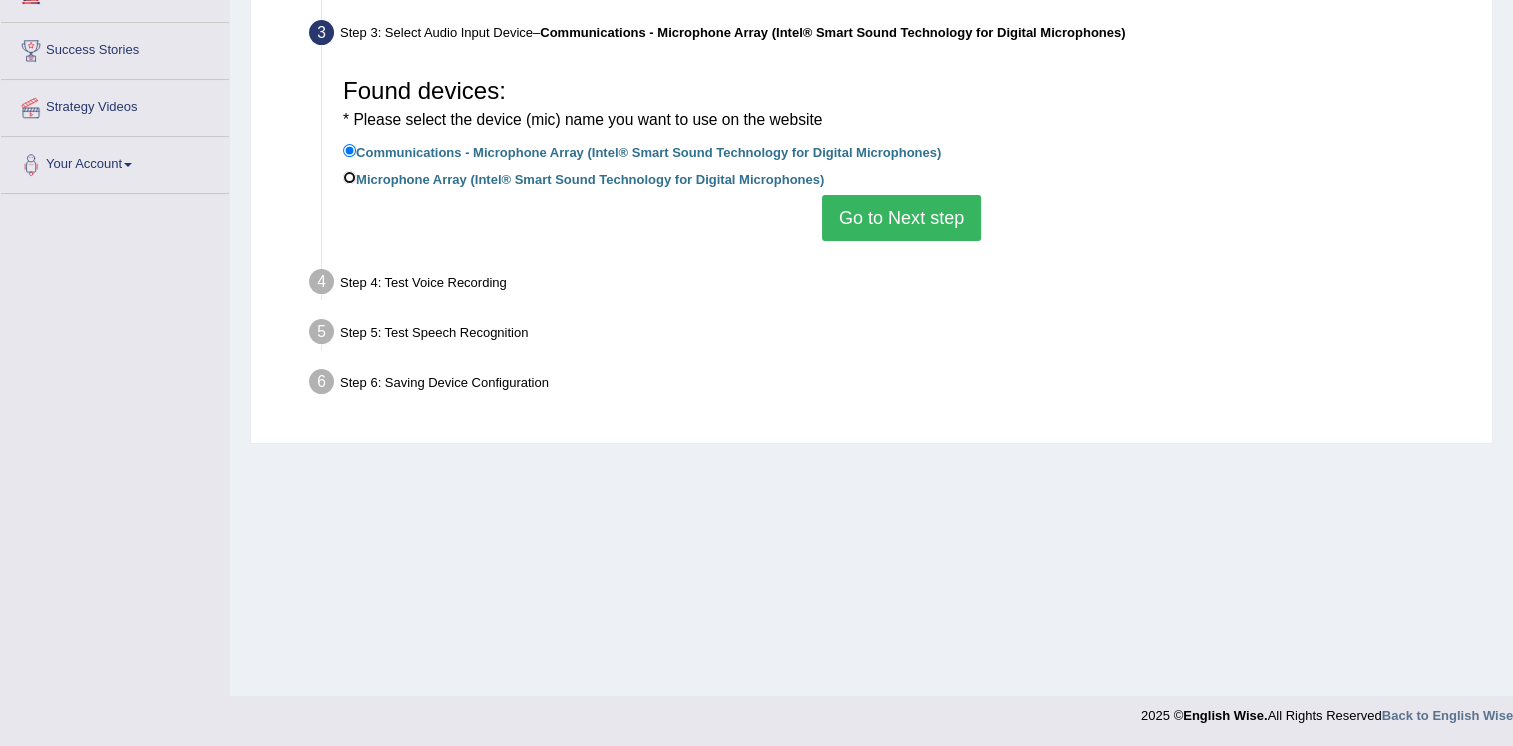 click on "Microphone Array (Intel® Smart Sound Technology for Digital Microphones)" at bounding box center [349, 177] 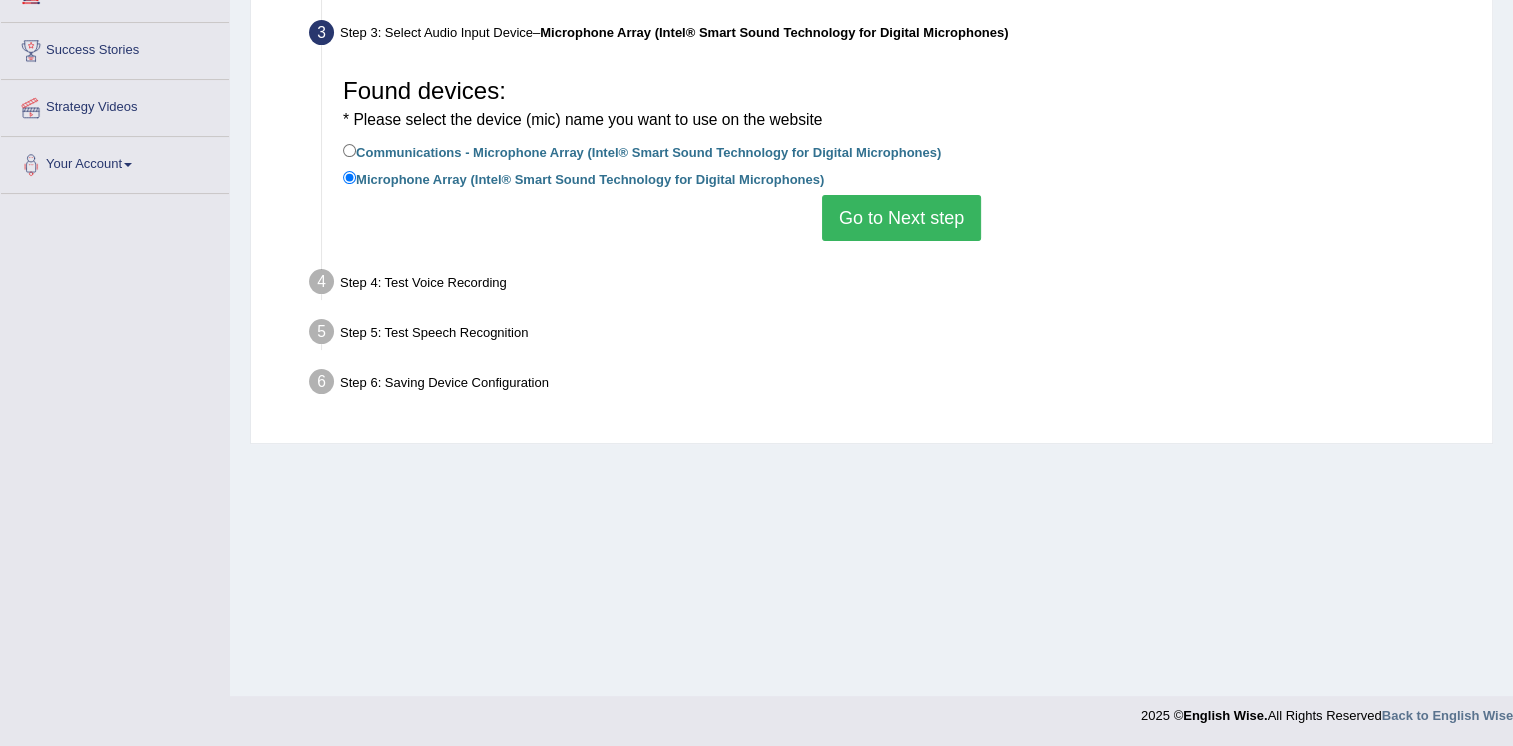 click on "Go to Next step" at bounding box center [901, 218] 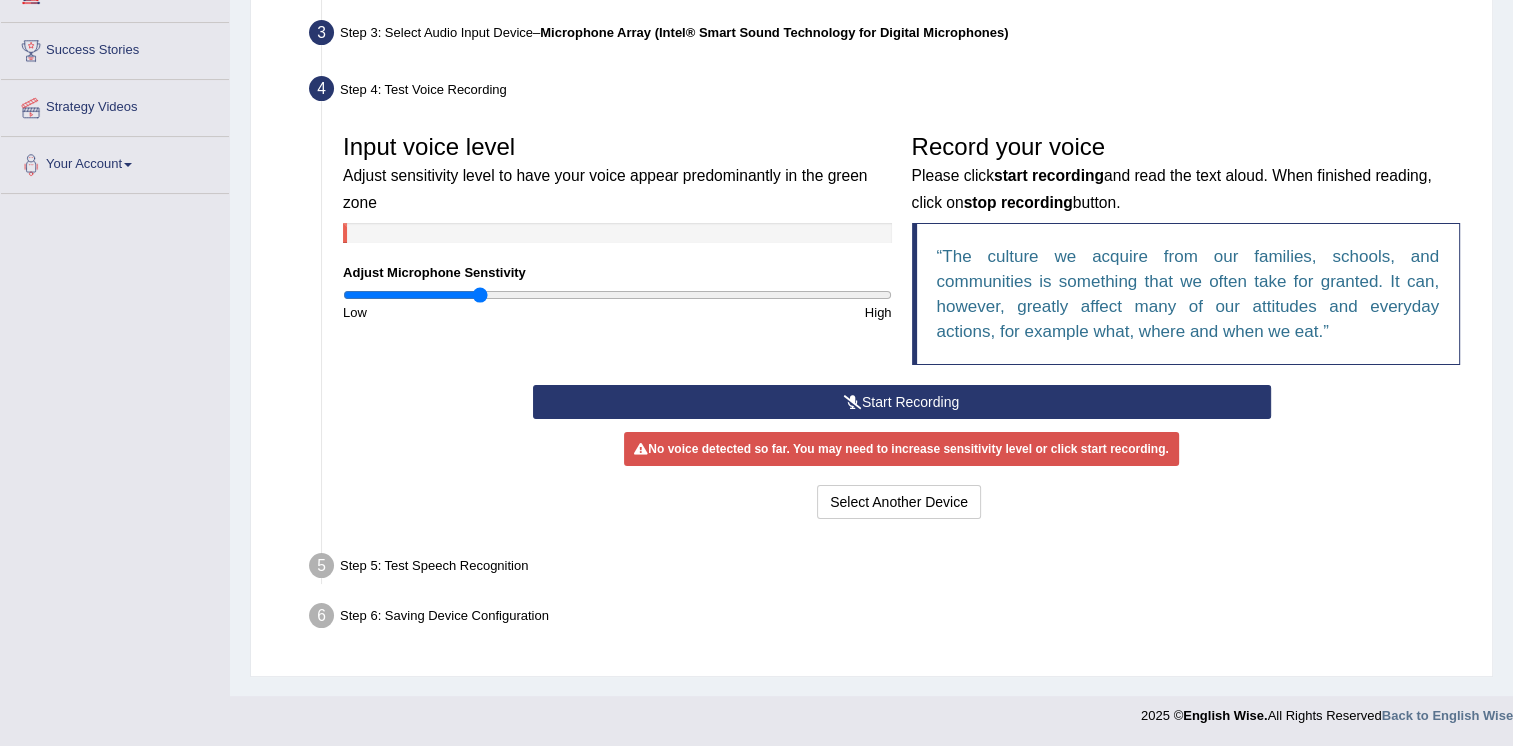 click on "Start Recording" at bounding box center (902, 402) 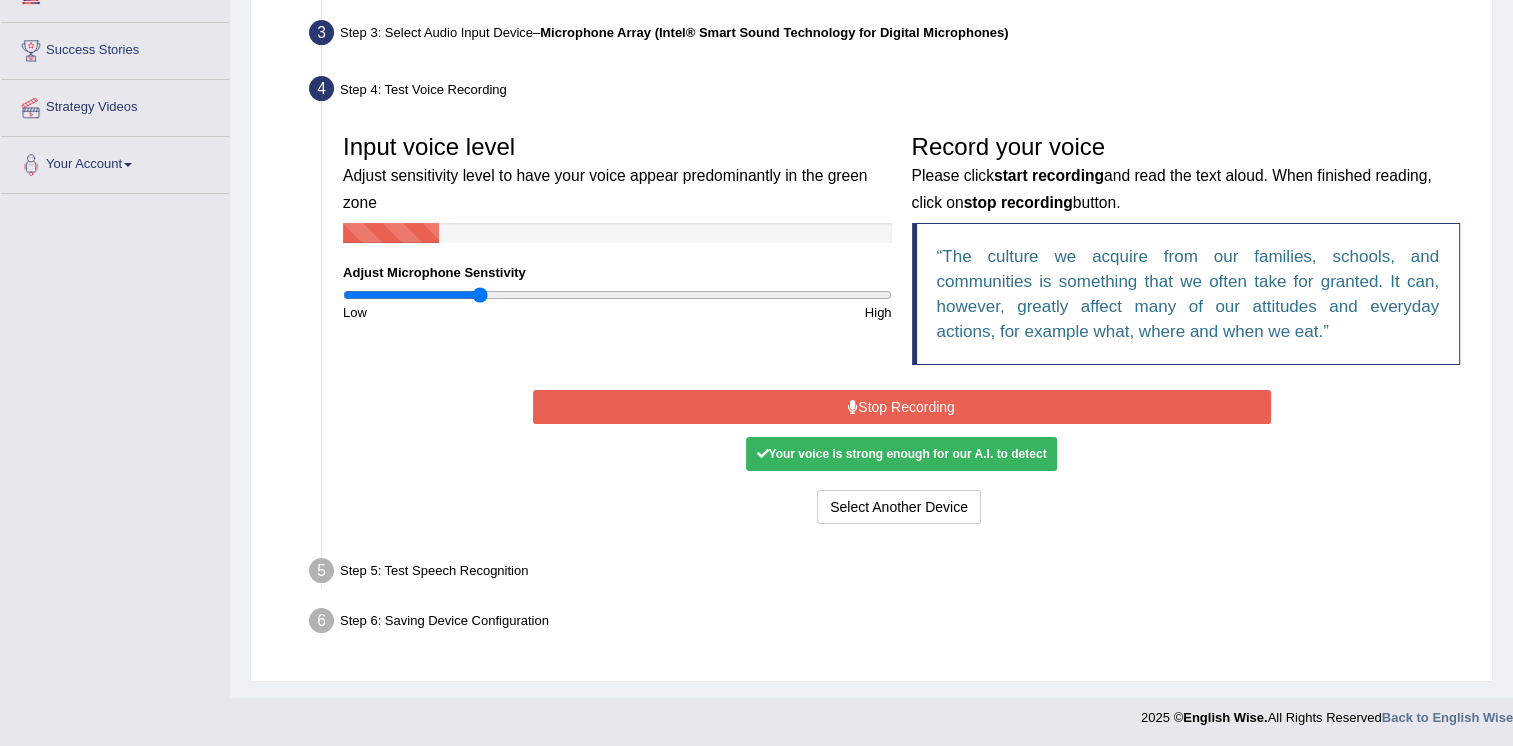 click on "Stop Recording" at bounding box center (902, 407) 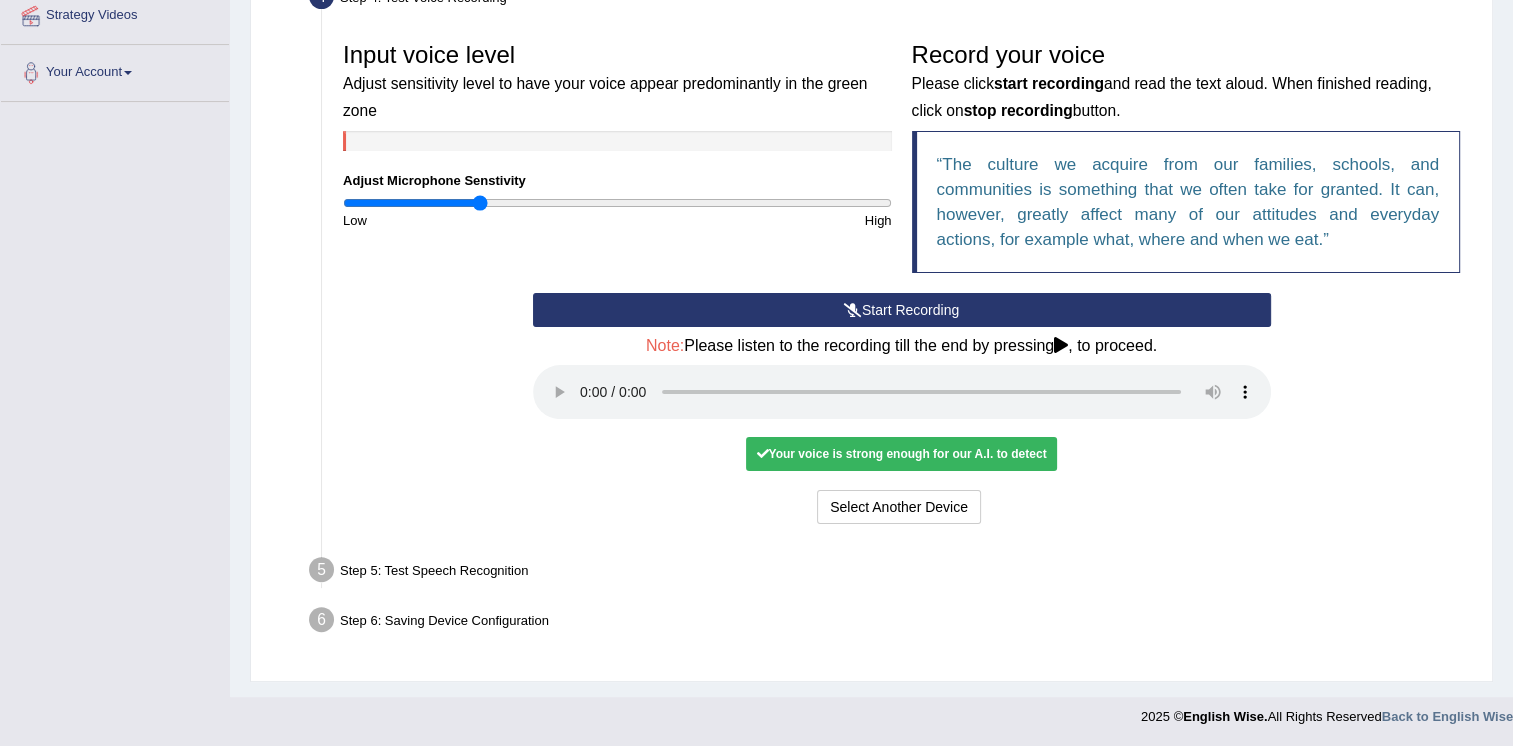 scroll, scrollTop: 0, scrollLeft: 0, axis: both 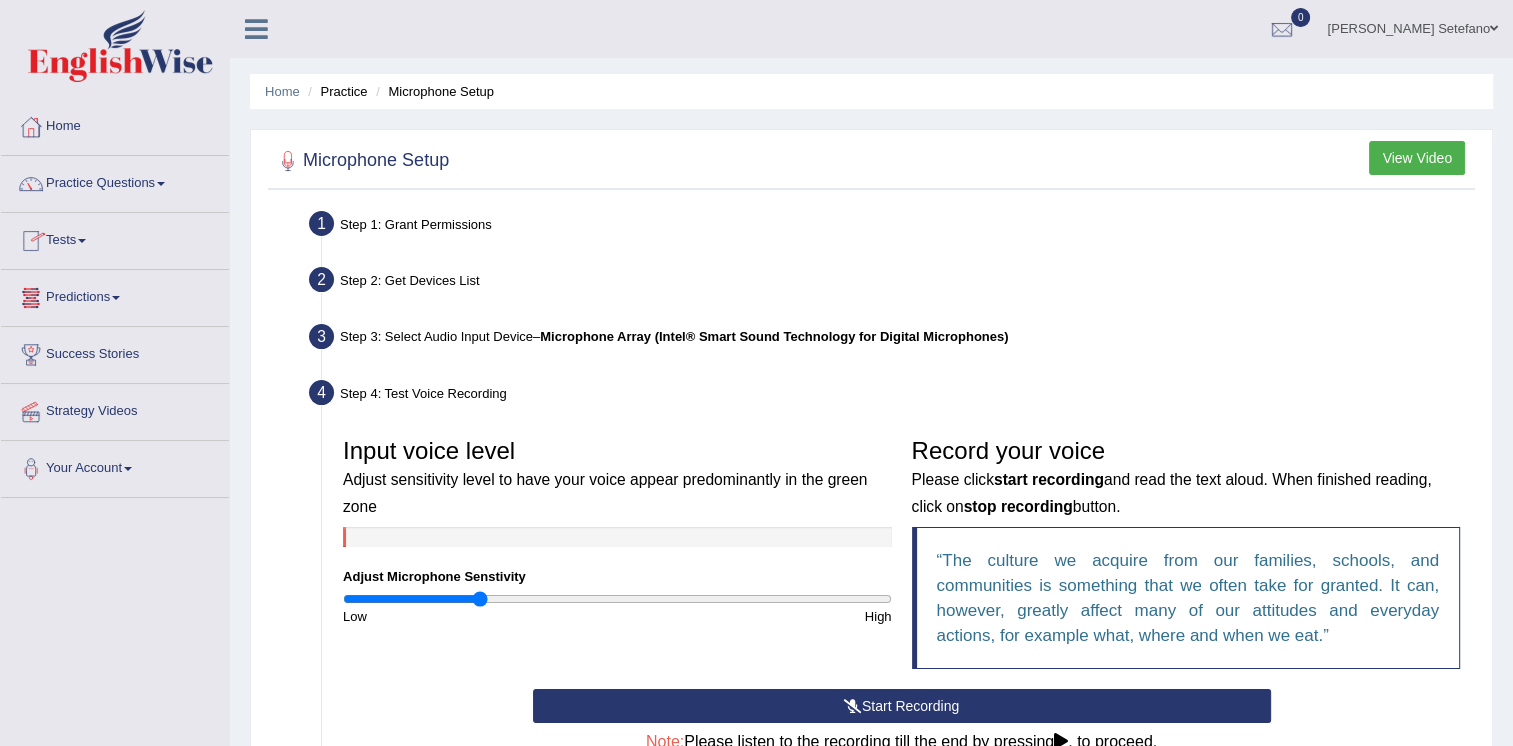 click on "View Video" at bounding box center (1417, 158) 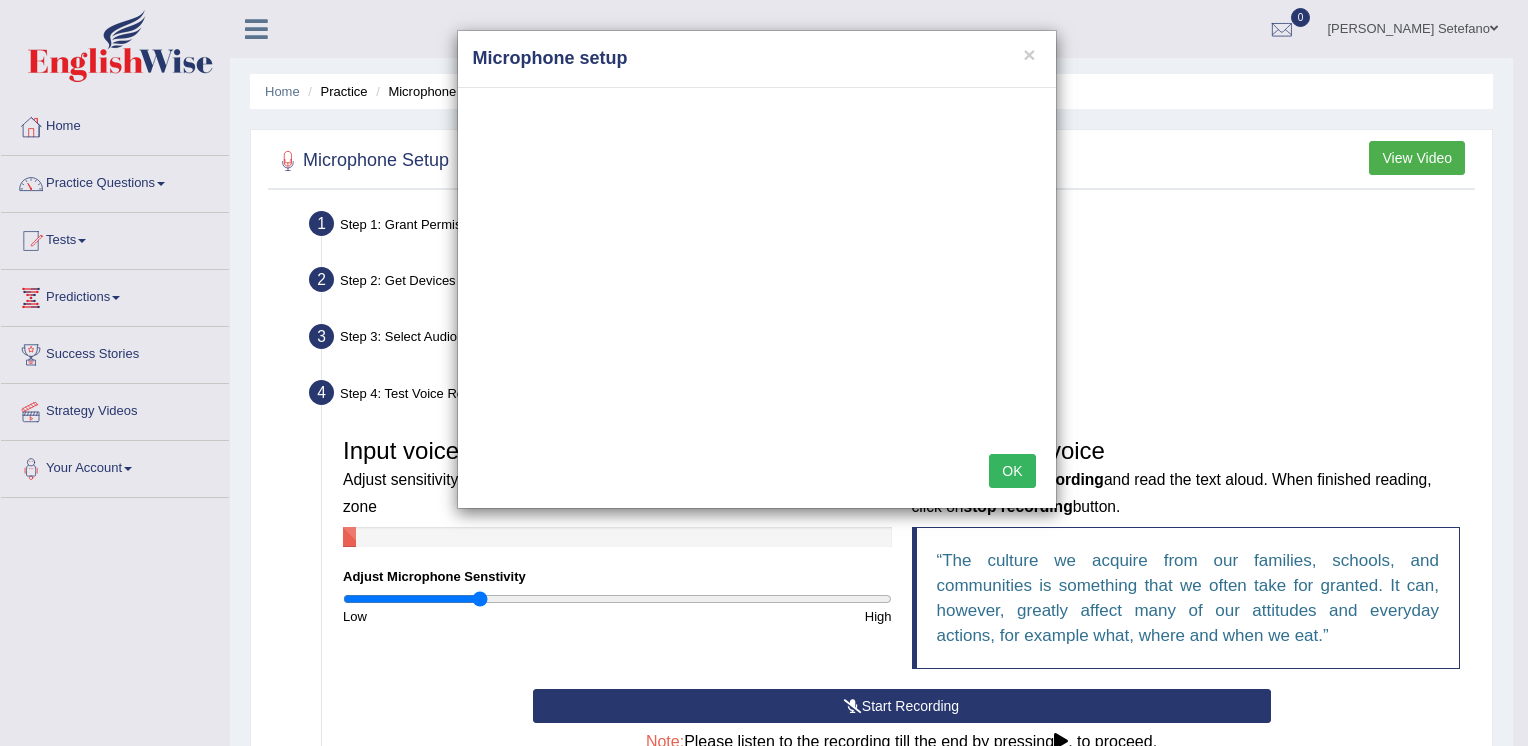 click on "Microphone setup" at bounding box center [757, 59] 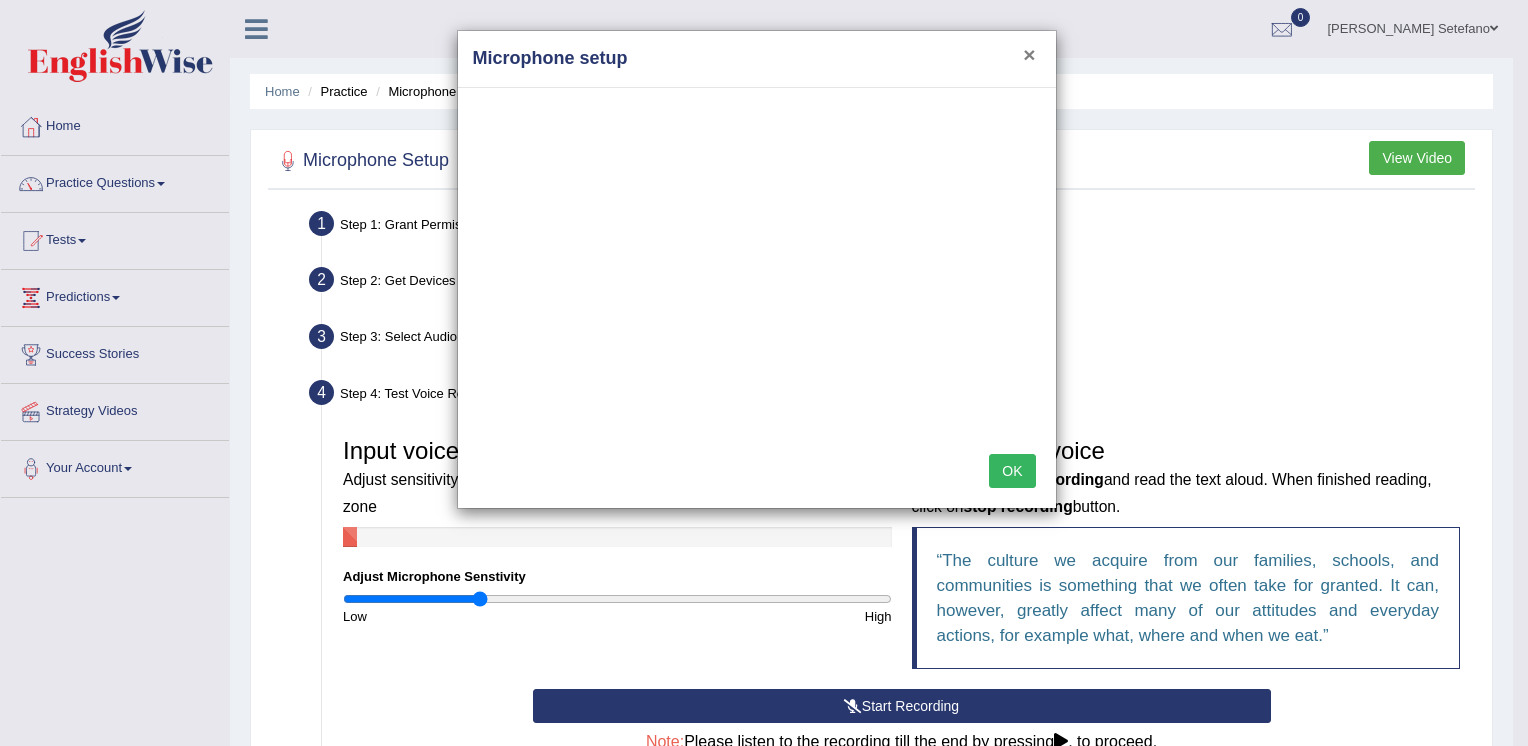 click on "×" at bounding box center [1029, 54] 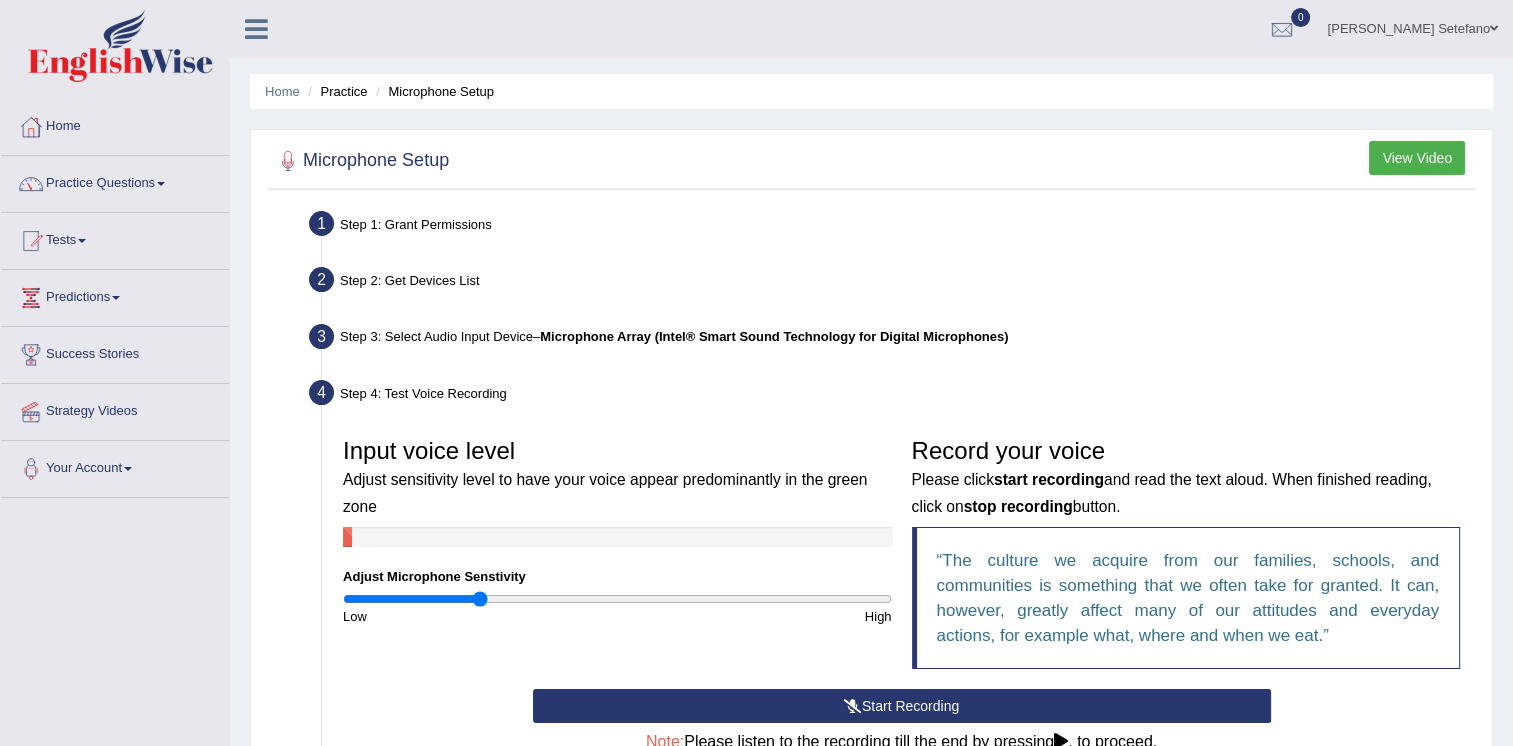 click on "Step 2: Get Devices List" at bounding box center [891, 283] 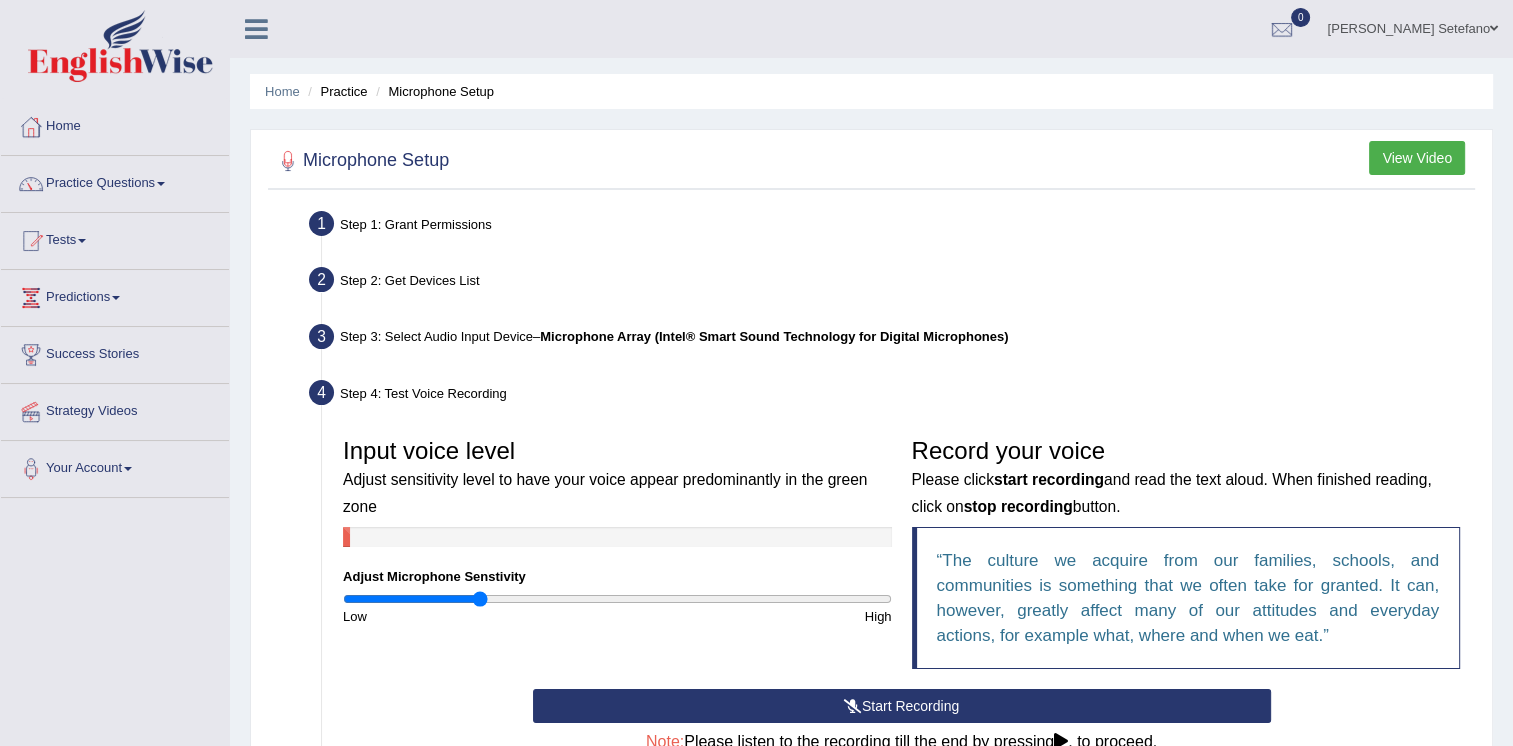 click on "Tests" at bounding box center [115, 238] 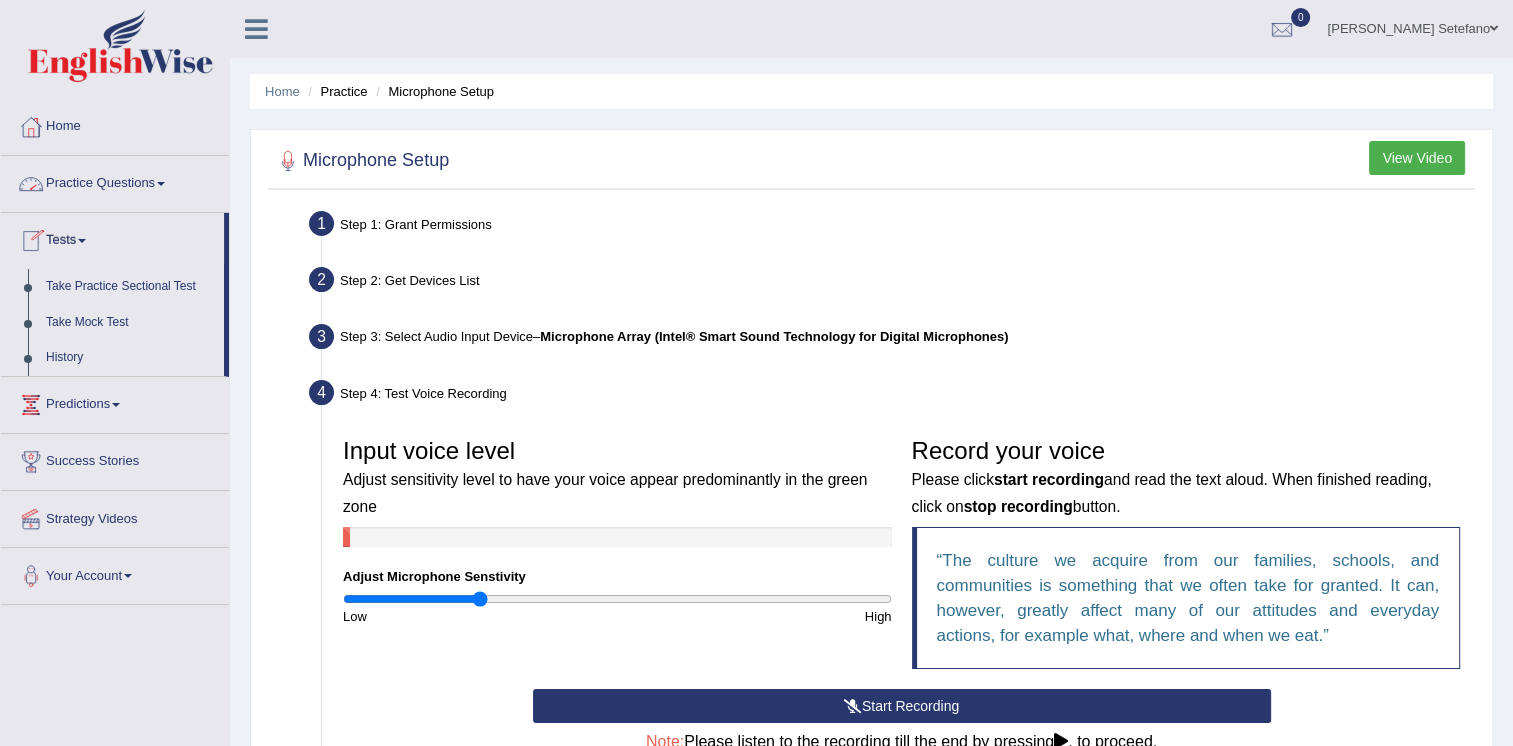 click on "Practice Questions" at bounding box center (115, 181) 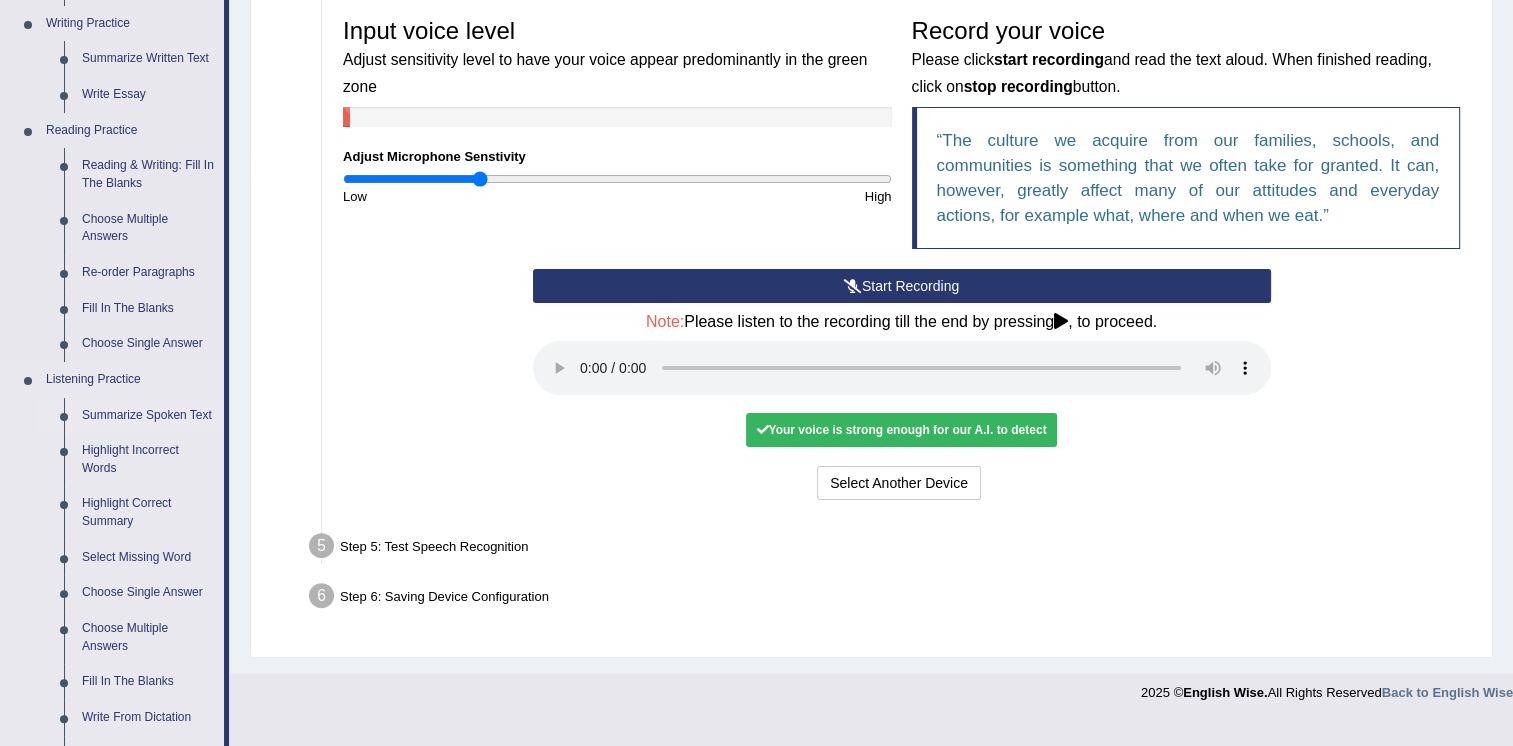 scroll, scrollTop: 420, scrollLeft: 0, axis: vertical 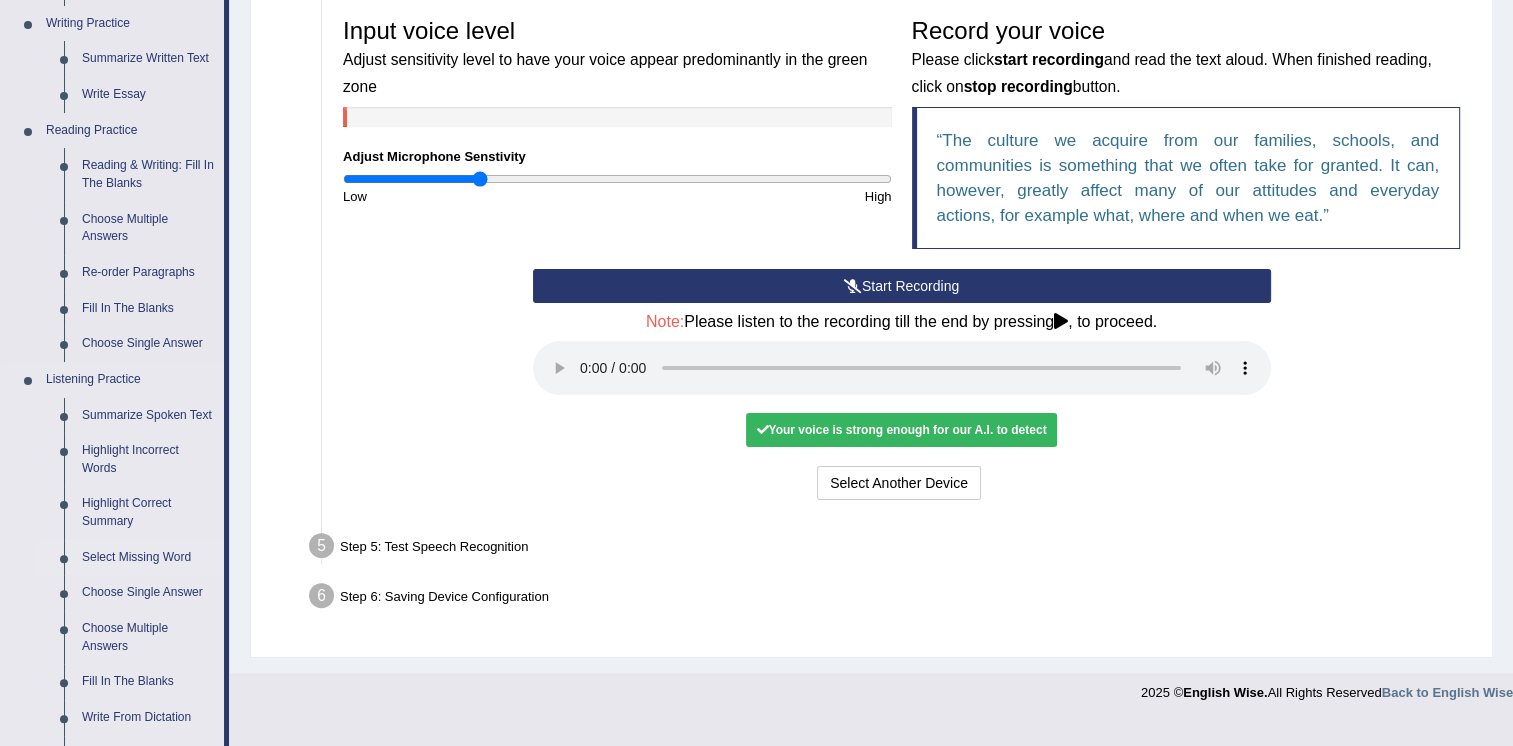 click on "Select Missing Word" at bounding box center (148, 558) 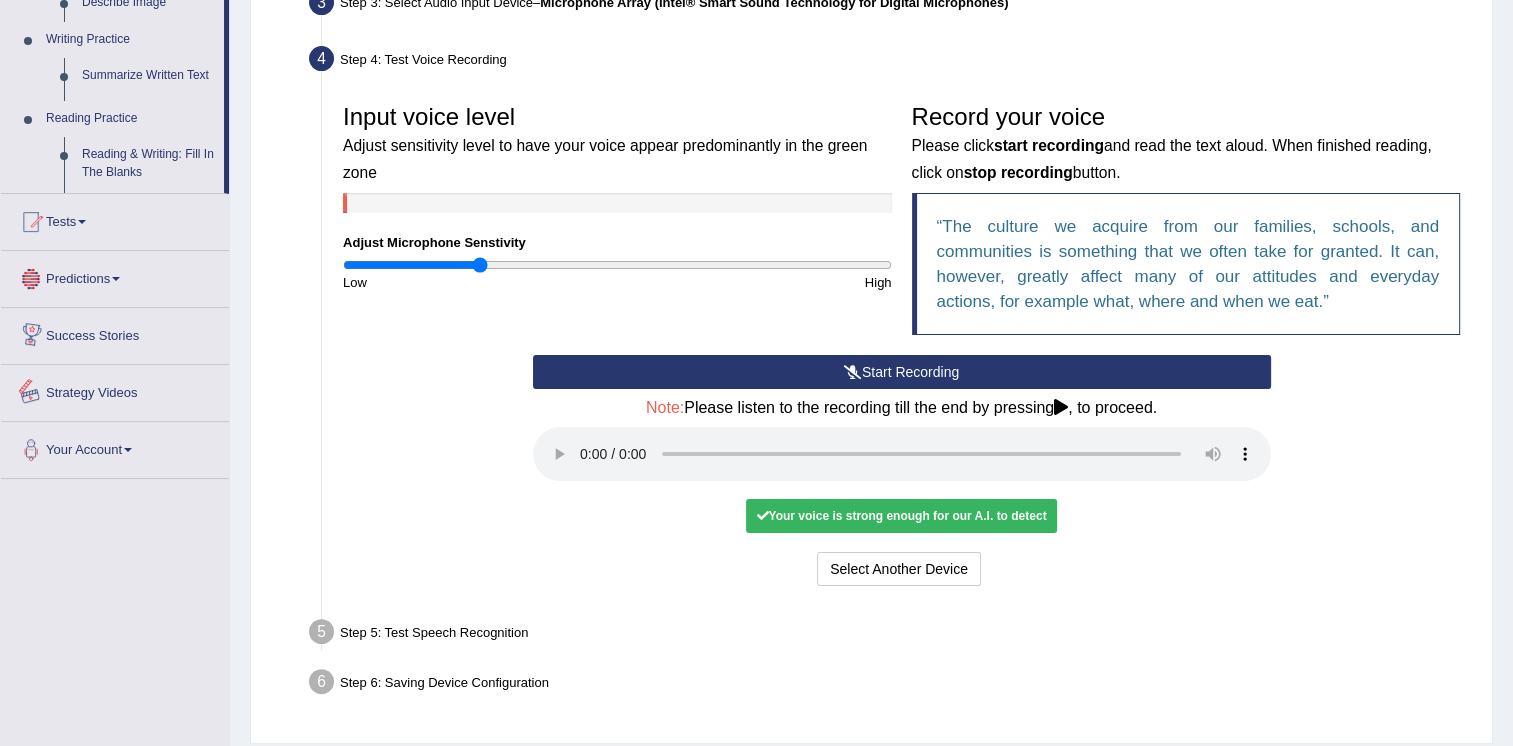 scroll, scrollTop: 396, scrollLeft: 0, axis: vertical 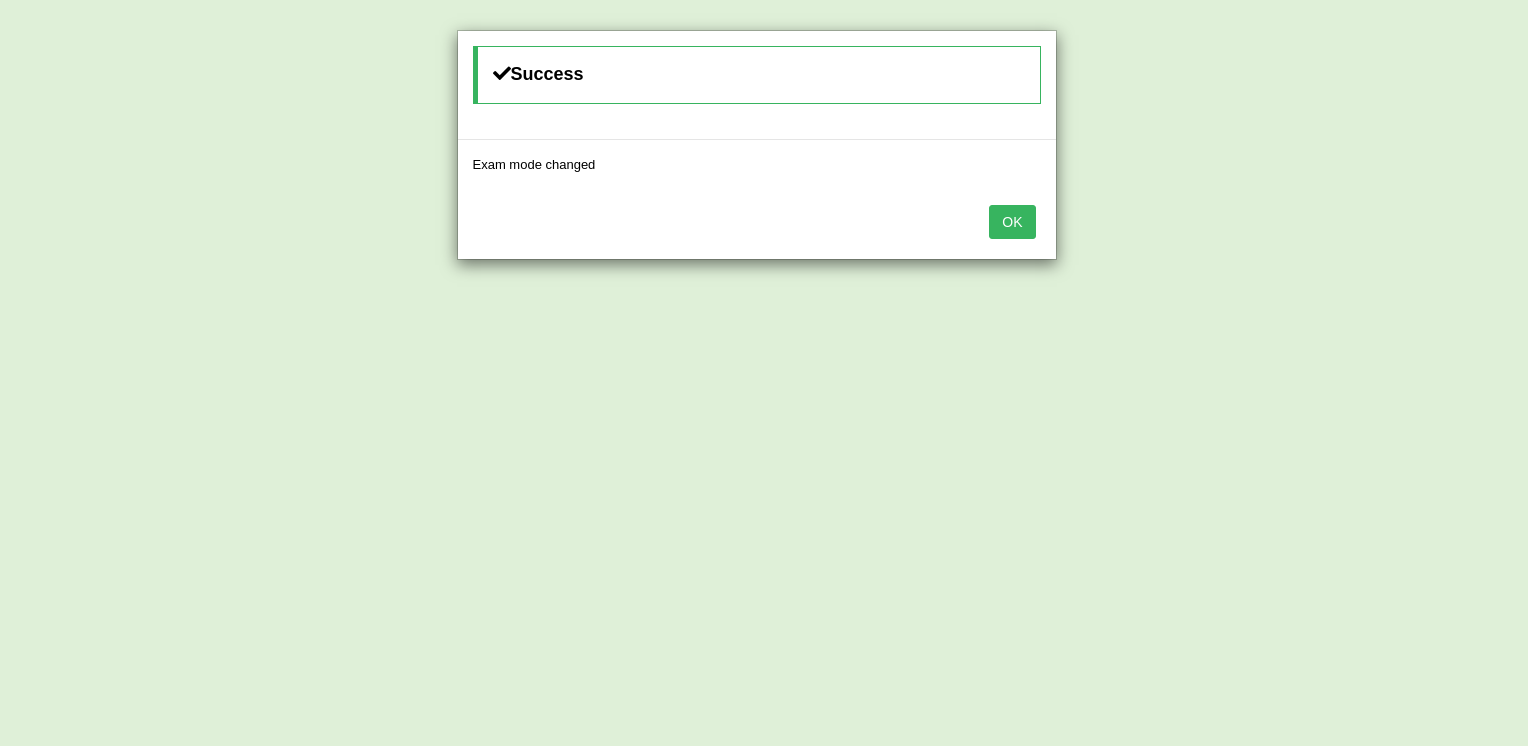 click on "OK" at bounding box center (1012, 222) 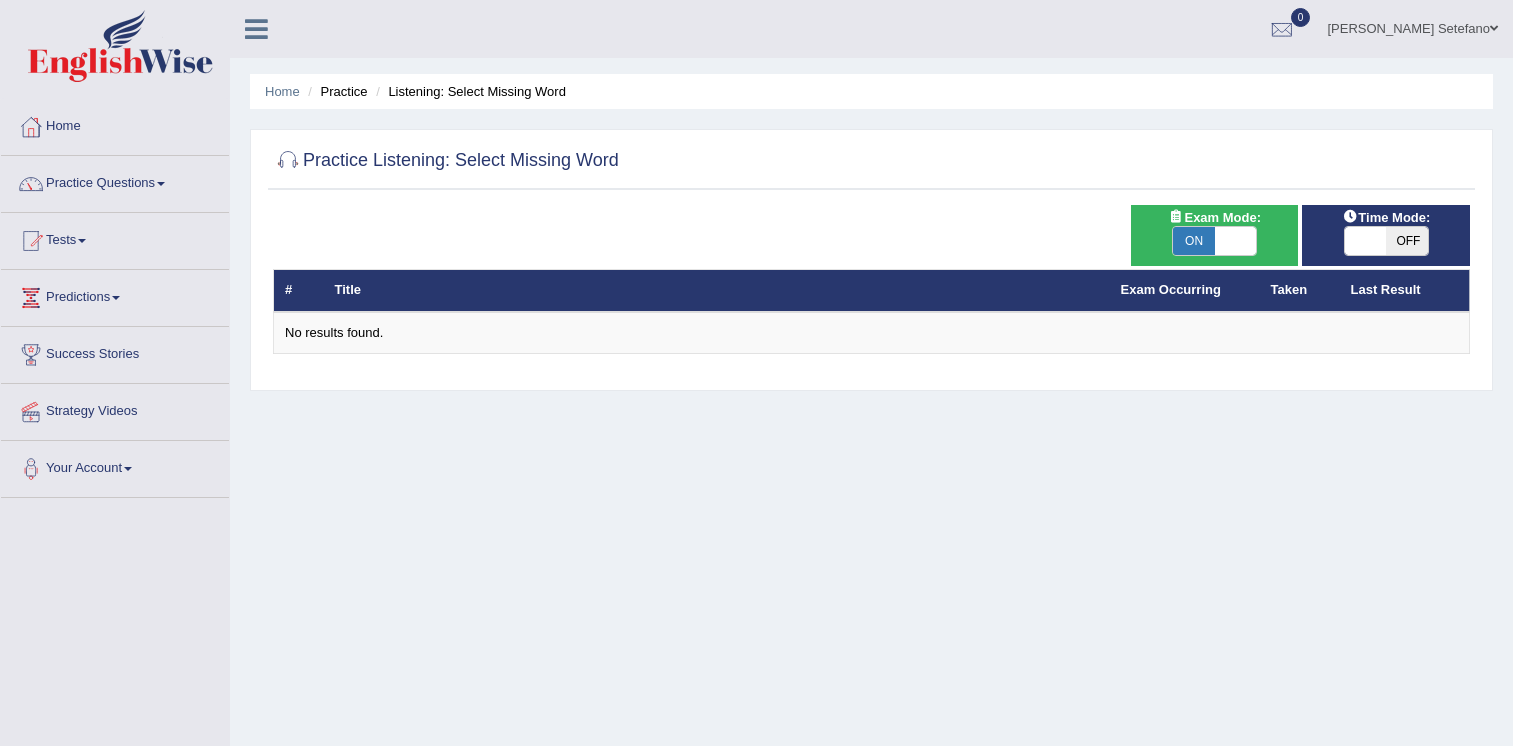 scroll, scrollTop: 0, scrollLeft: 0, axis: both 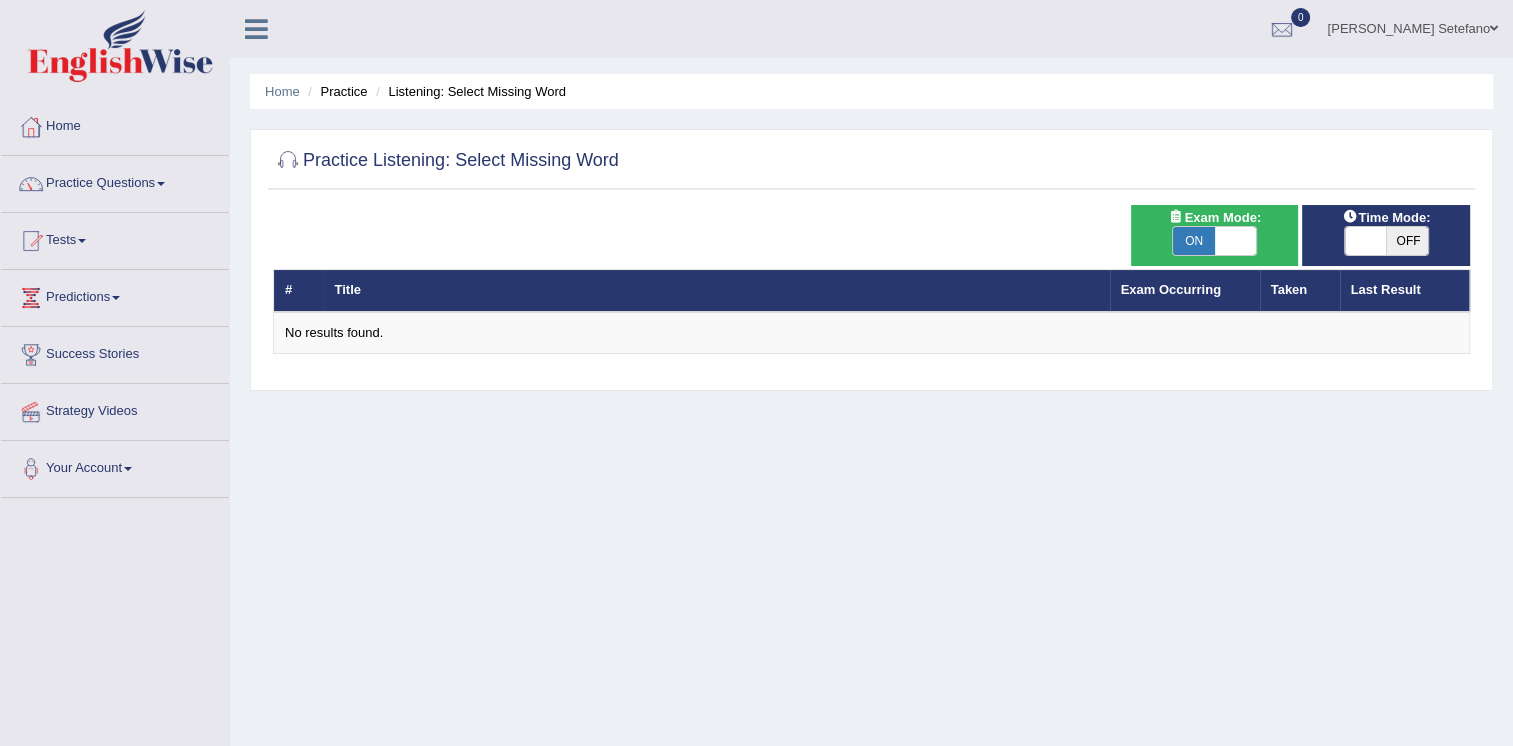 click on "ON" at bounding box center (1194, 241) 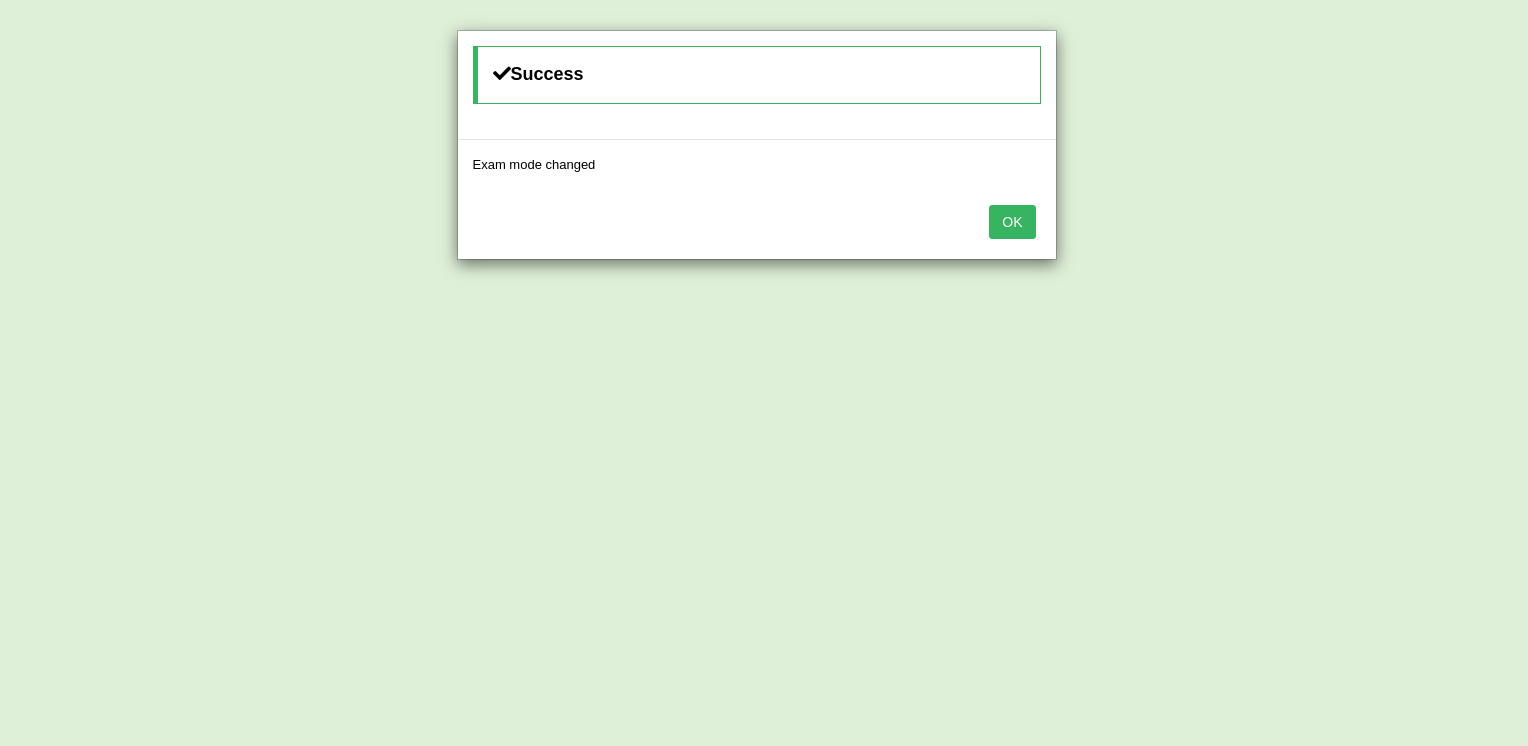 click on "OK" at bounding box center [1012, 222] 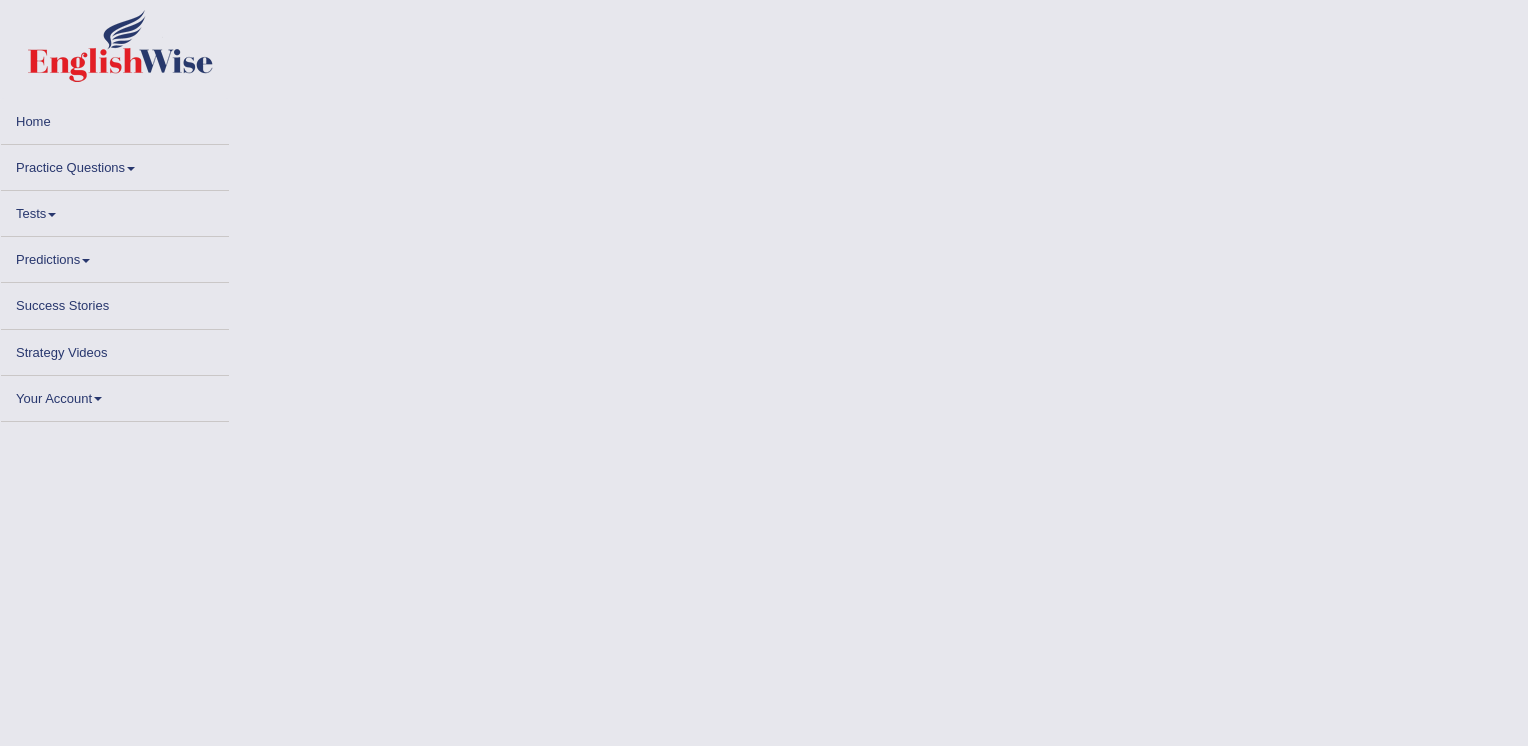 scroll, scrollTop: 0, scrollLeft: 0, axis: both 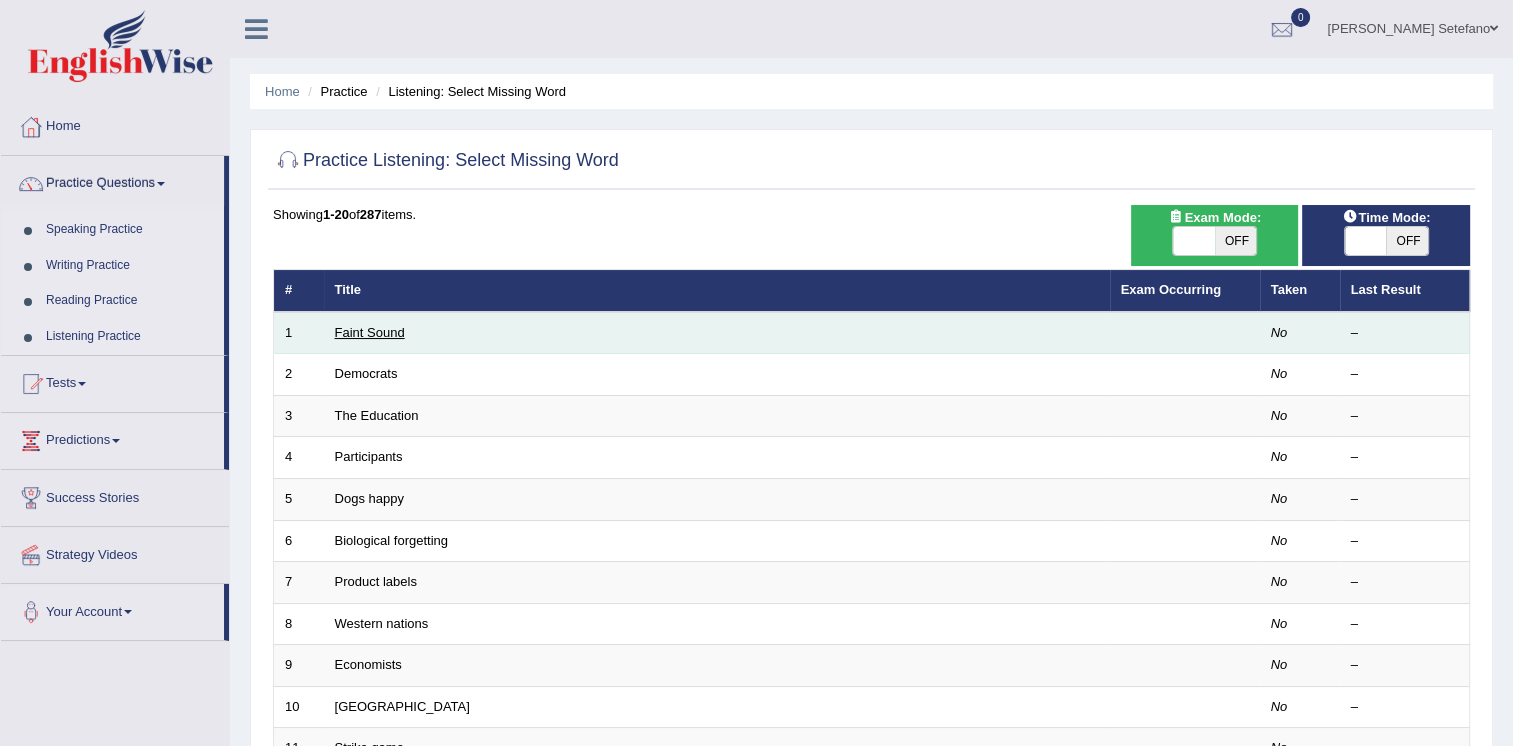 click on "Faint Sound" at bounding box center [370, 332] 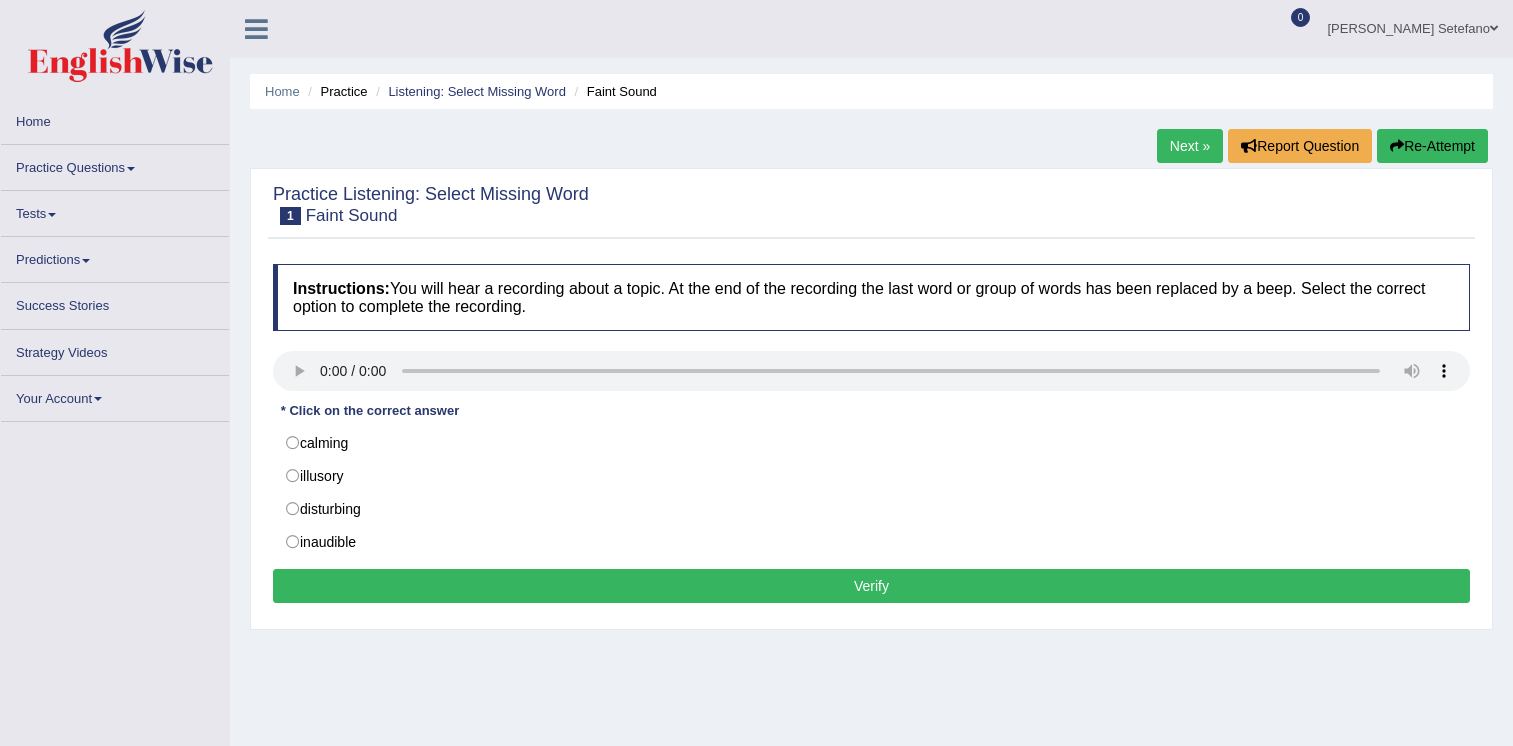 scroll, scrollTop: 0, scrollLeft: 0, axis: both 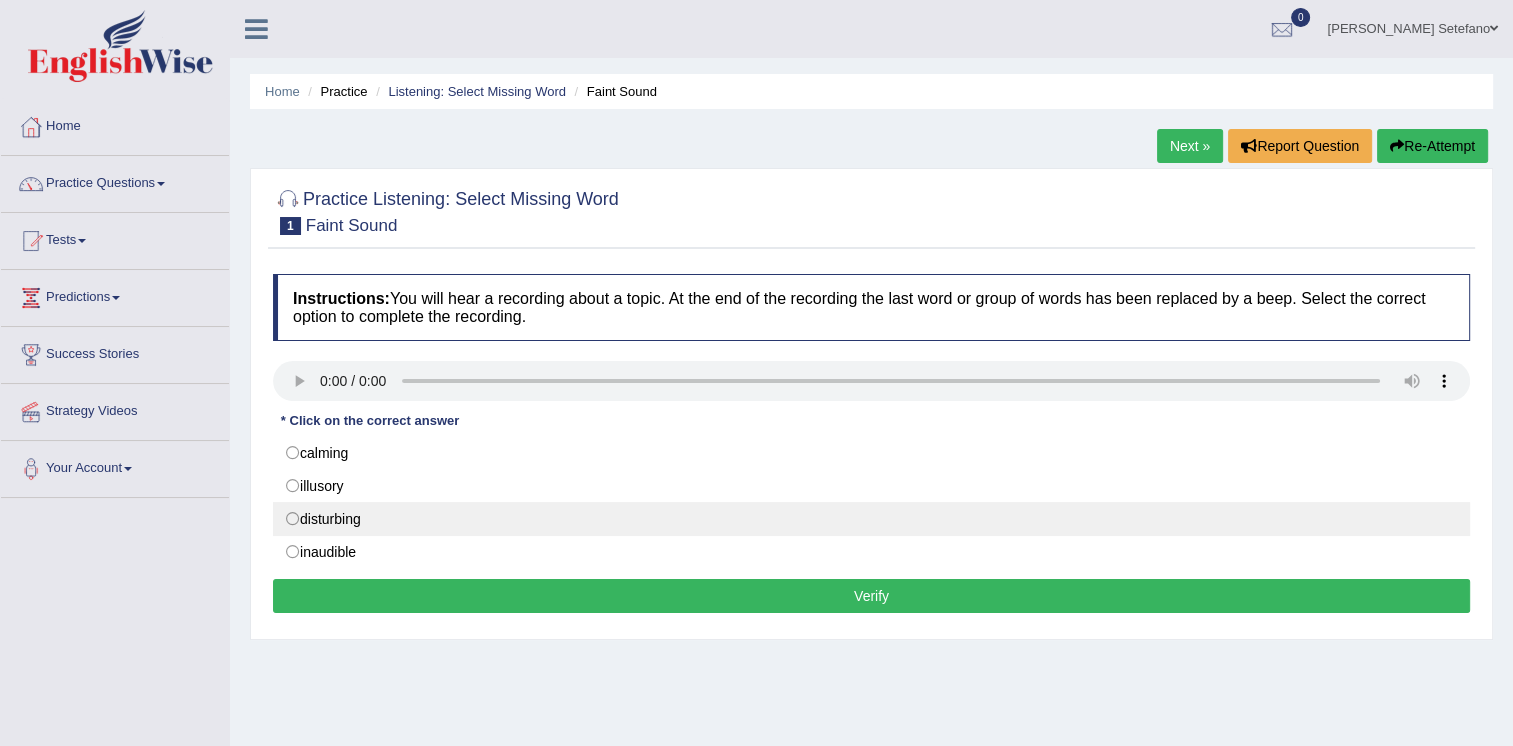 click on "disturbing" at bounding box center (871, 519) 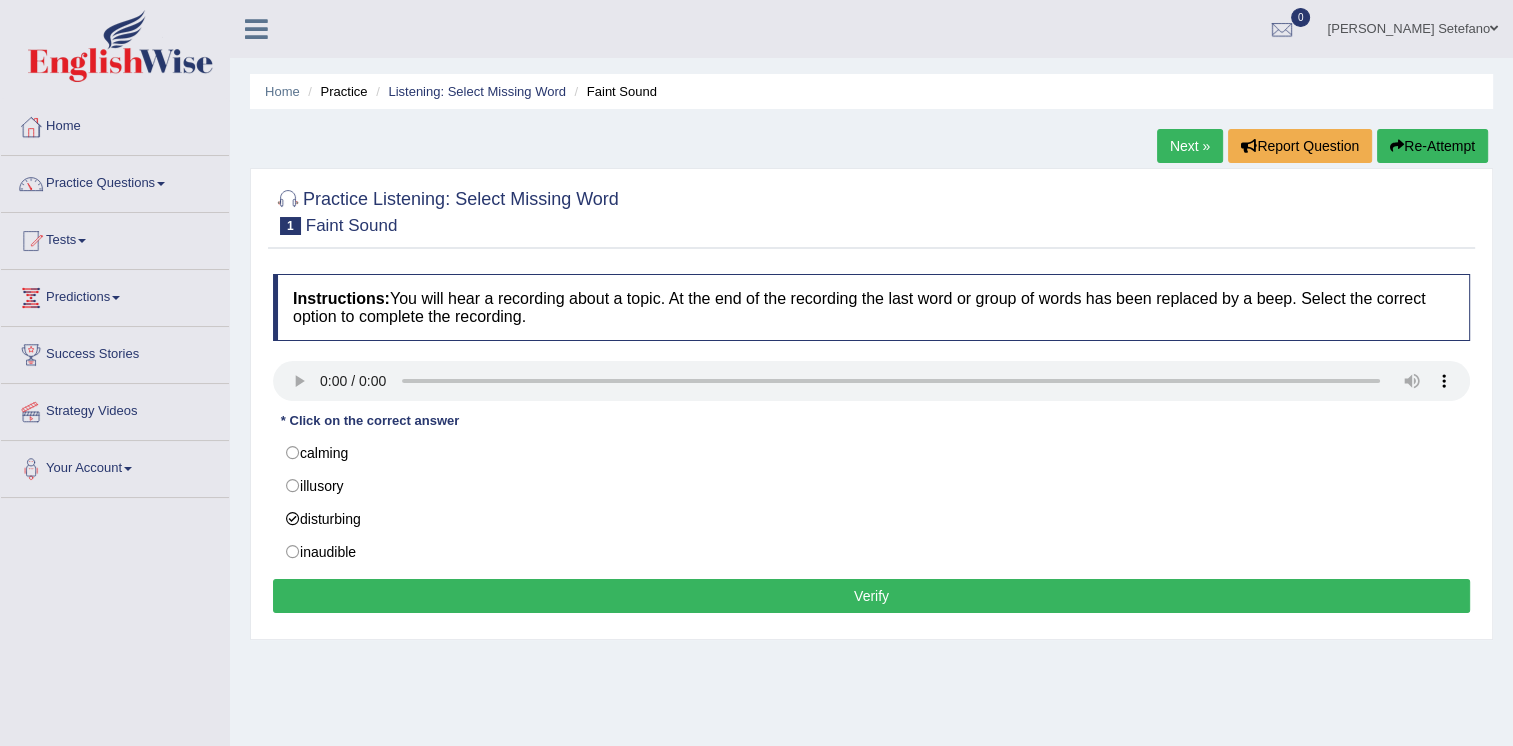 click on "Verify" at bounding box center [871, 596] 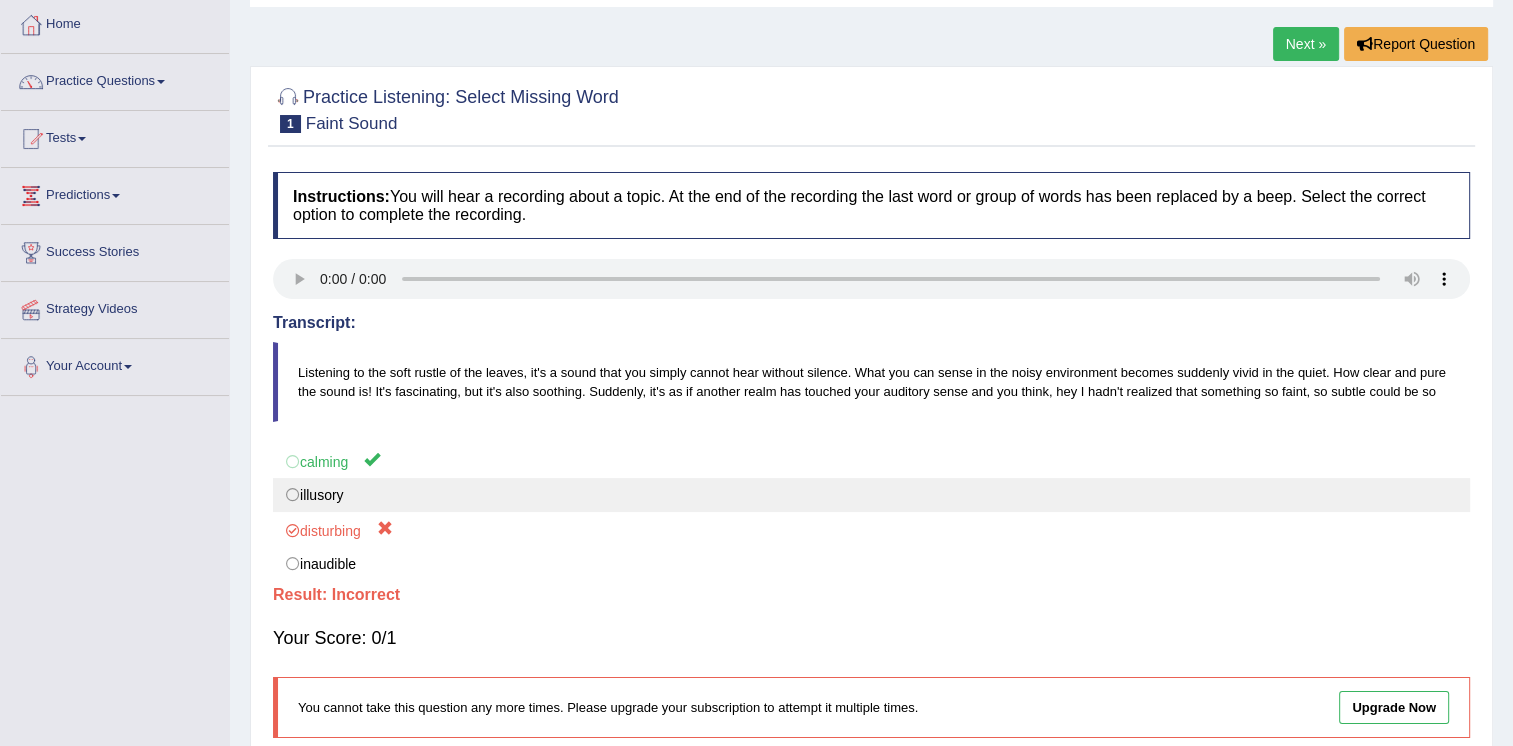 scroll, scrollTop: 0, scrollLeft: 0, axis: both 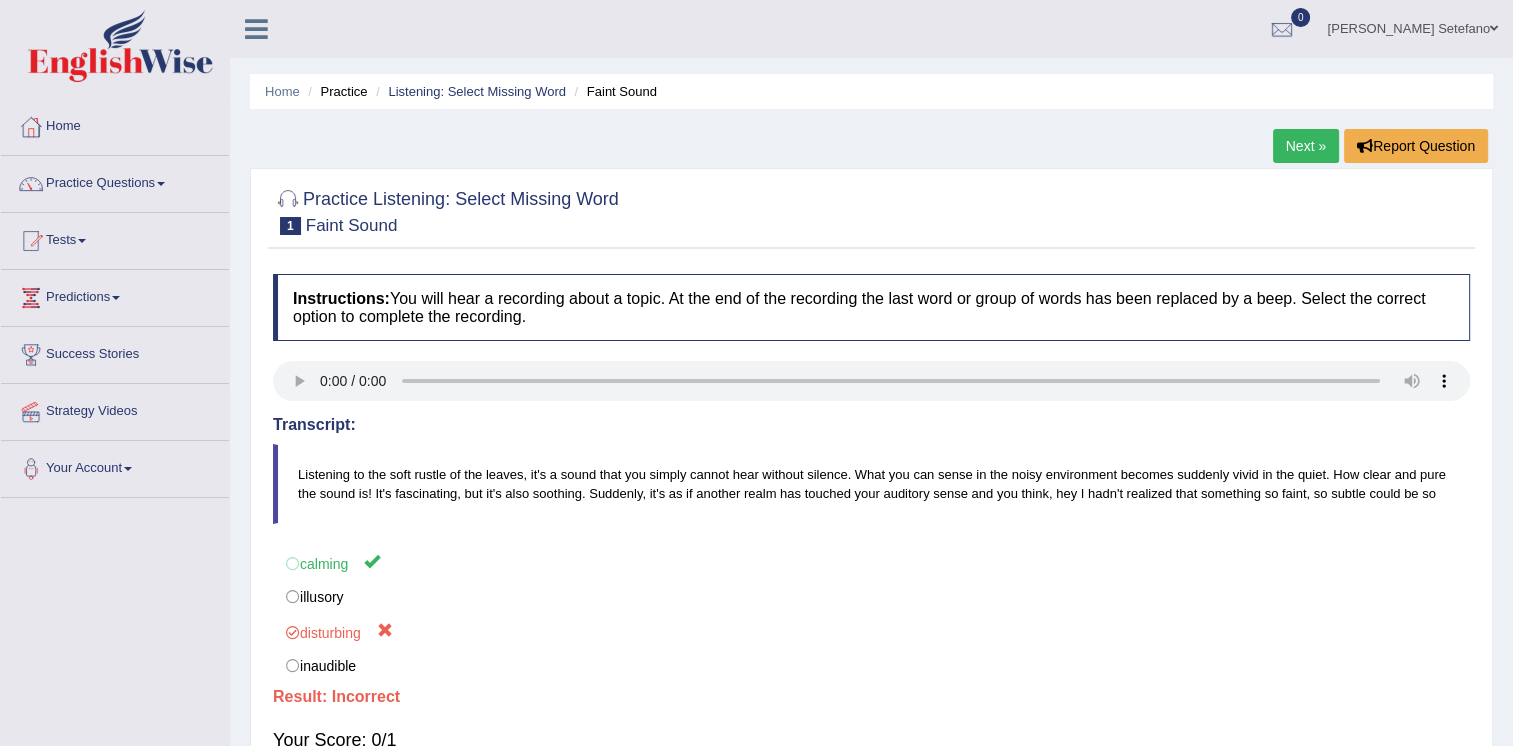 click on "Next »" at bounding box center [1306, 146] 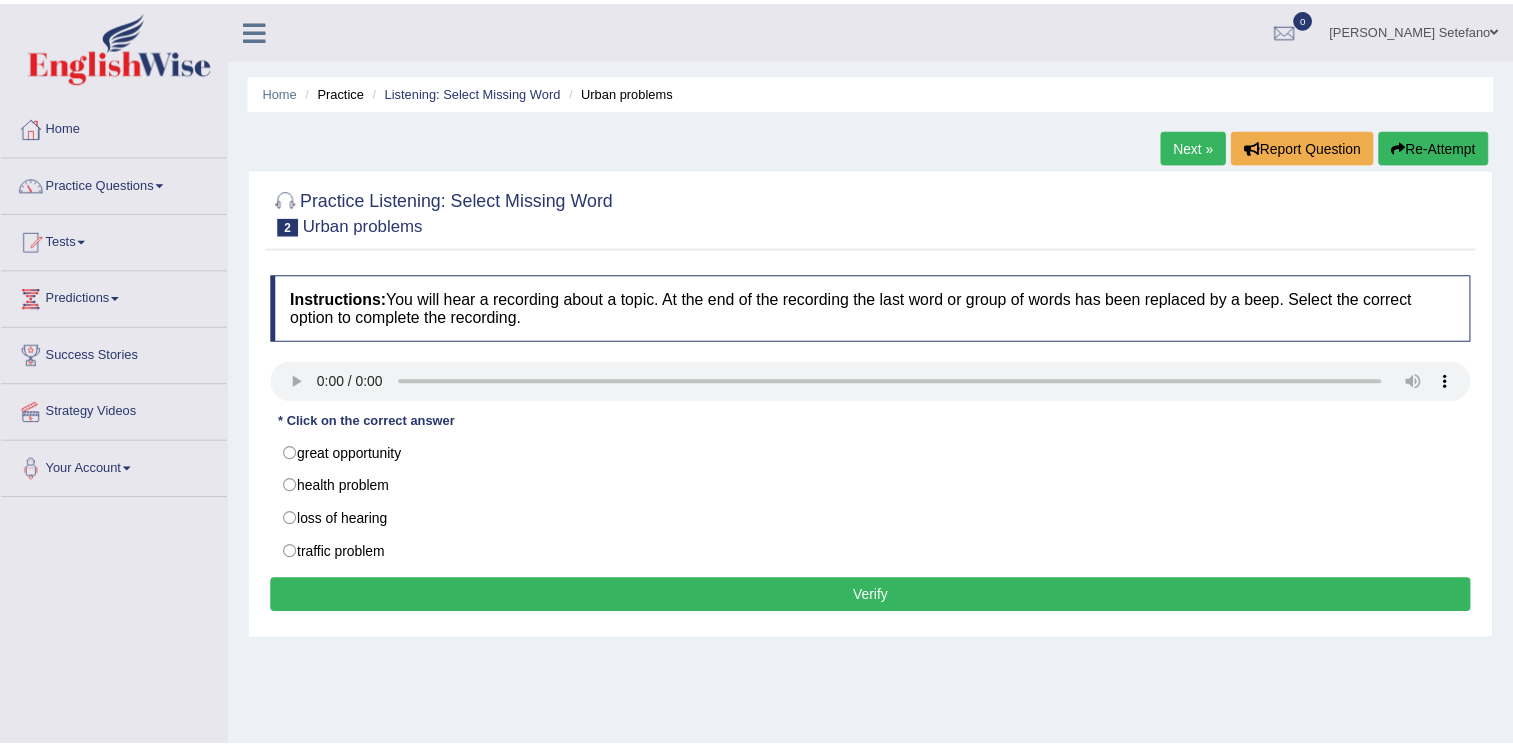 scroll, scrollTop: 0, scrollLeft: 0, axis: both 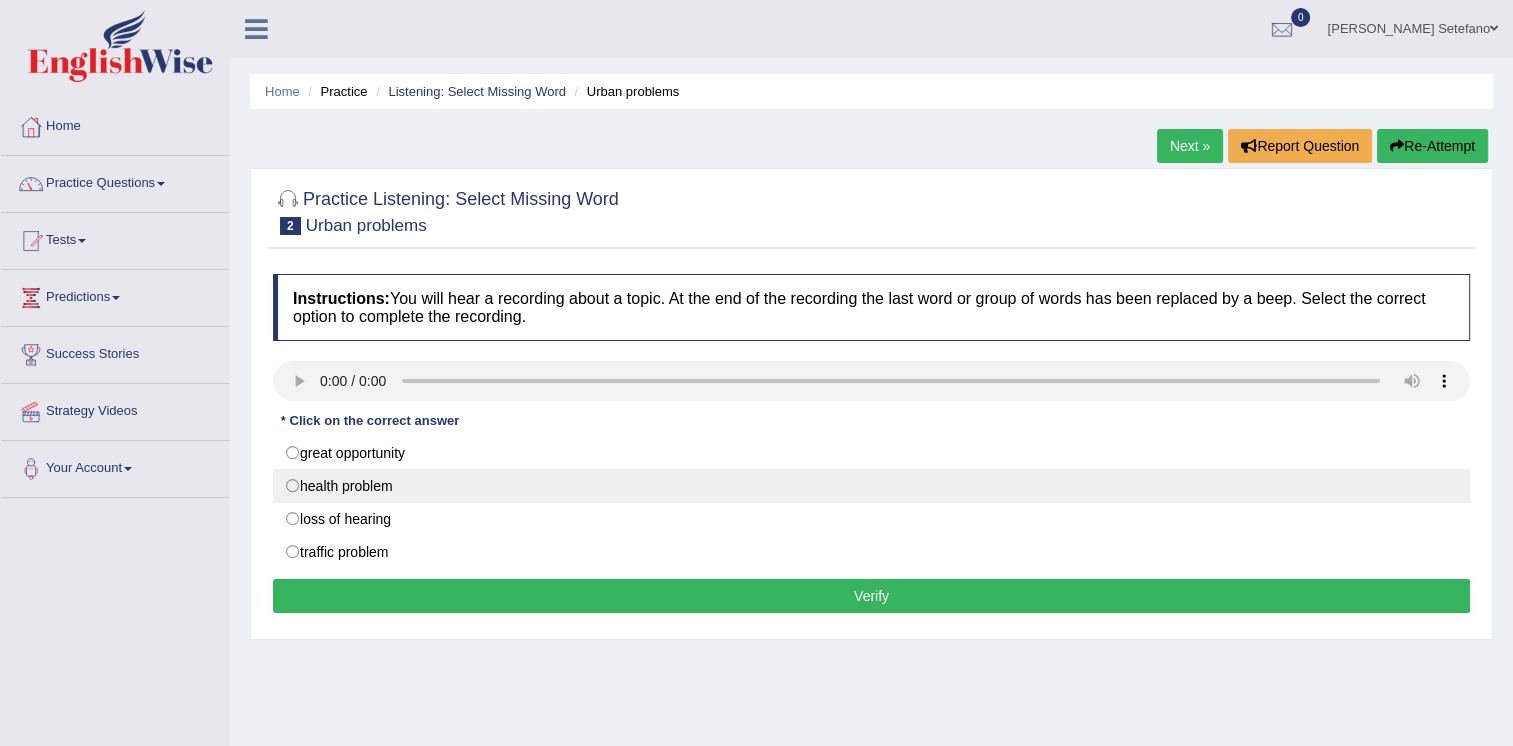 click on "health problem" at bounding box center (871, 486) 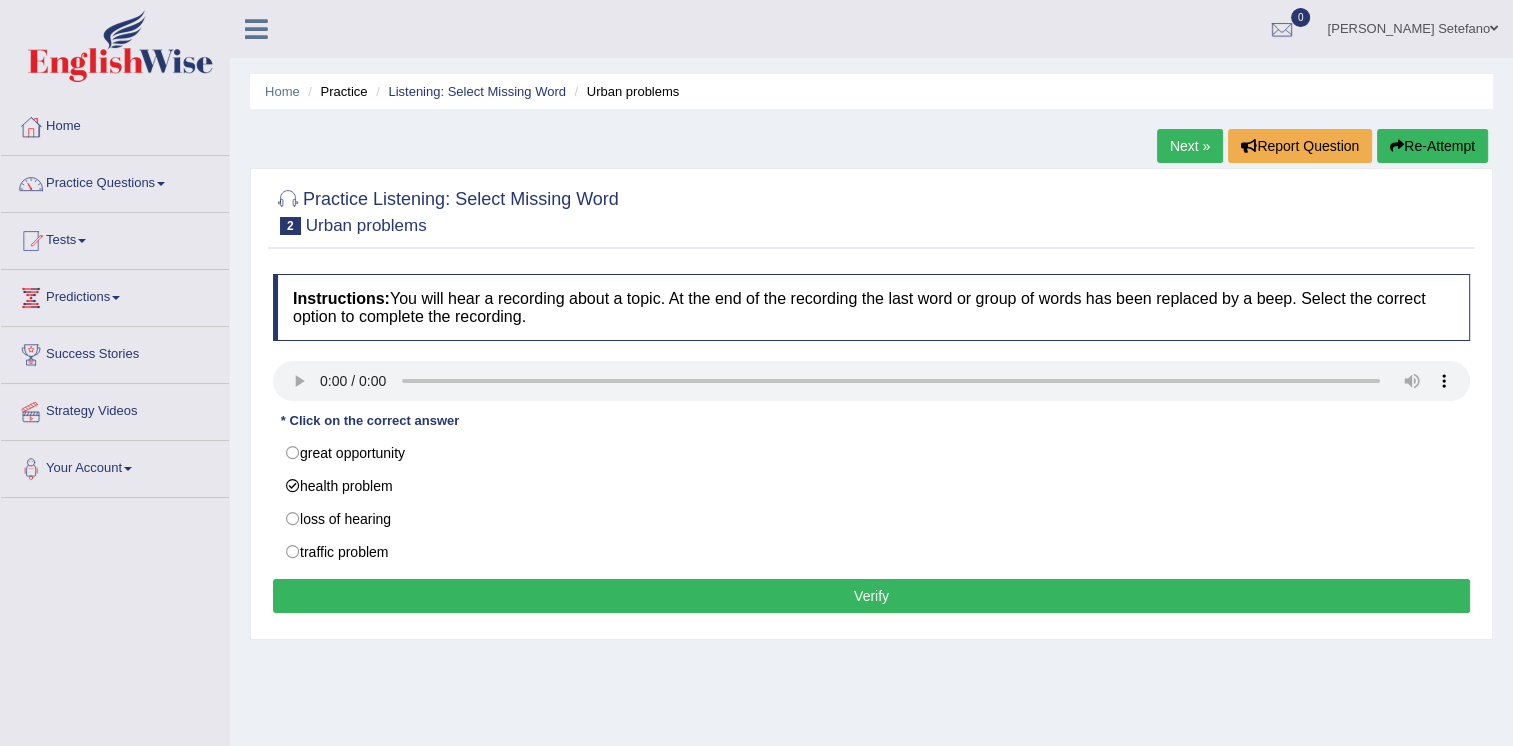 click on "Verify" at bounding box center [871, 596] 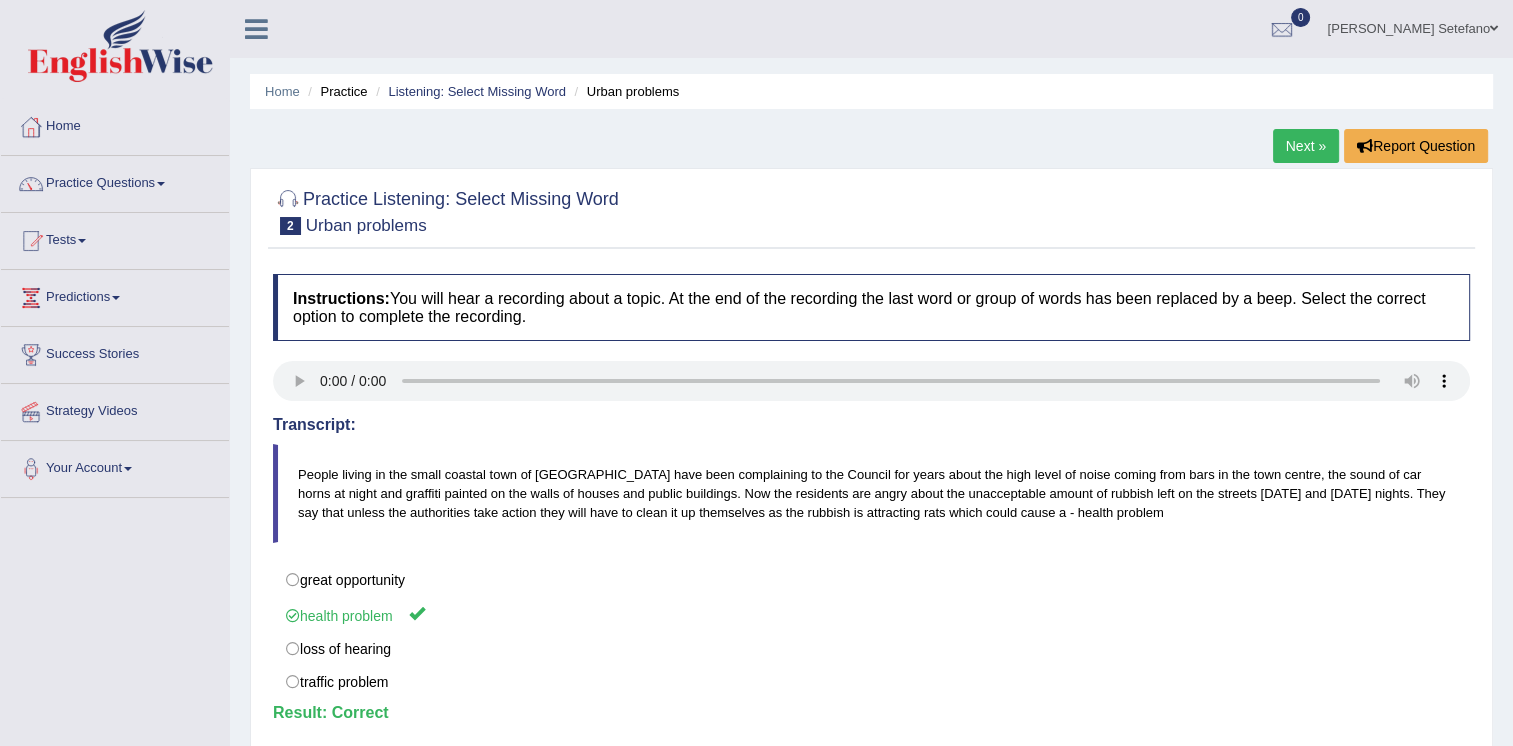 click on "Next »" at bounding box center (1306, 146) 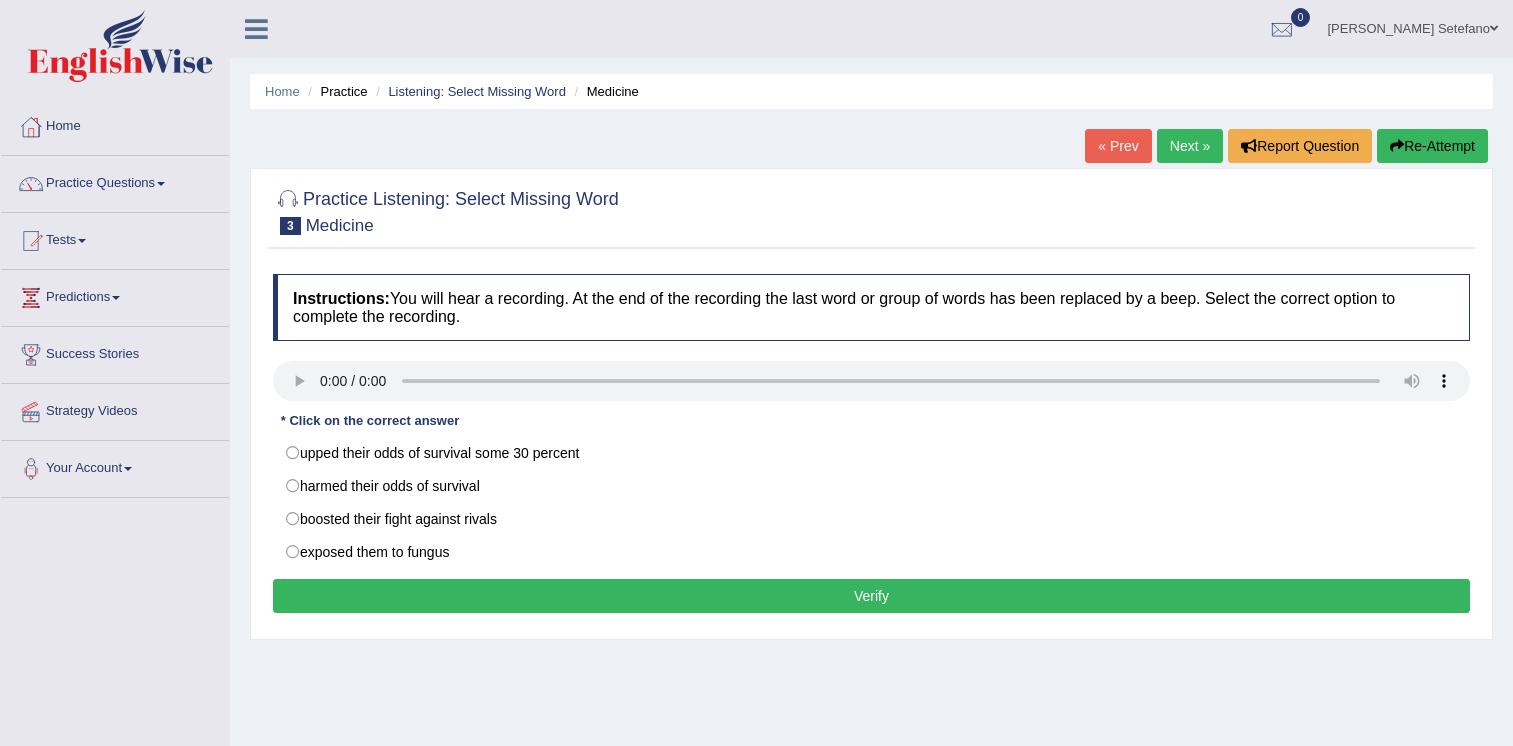 scroll, scrollTop: 0, scrollLeft: 0, axis: both 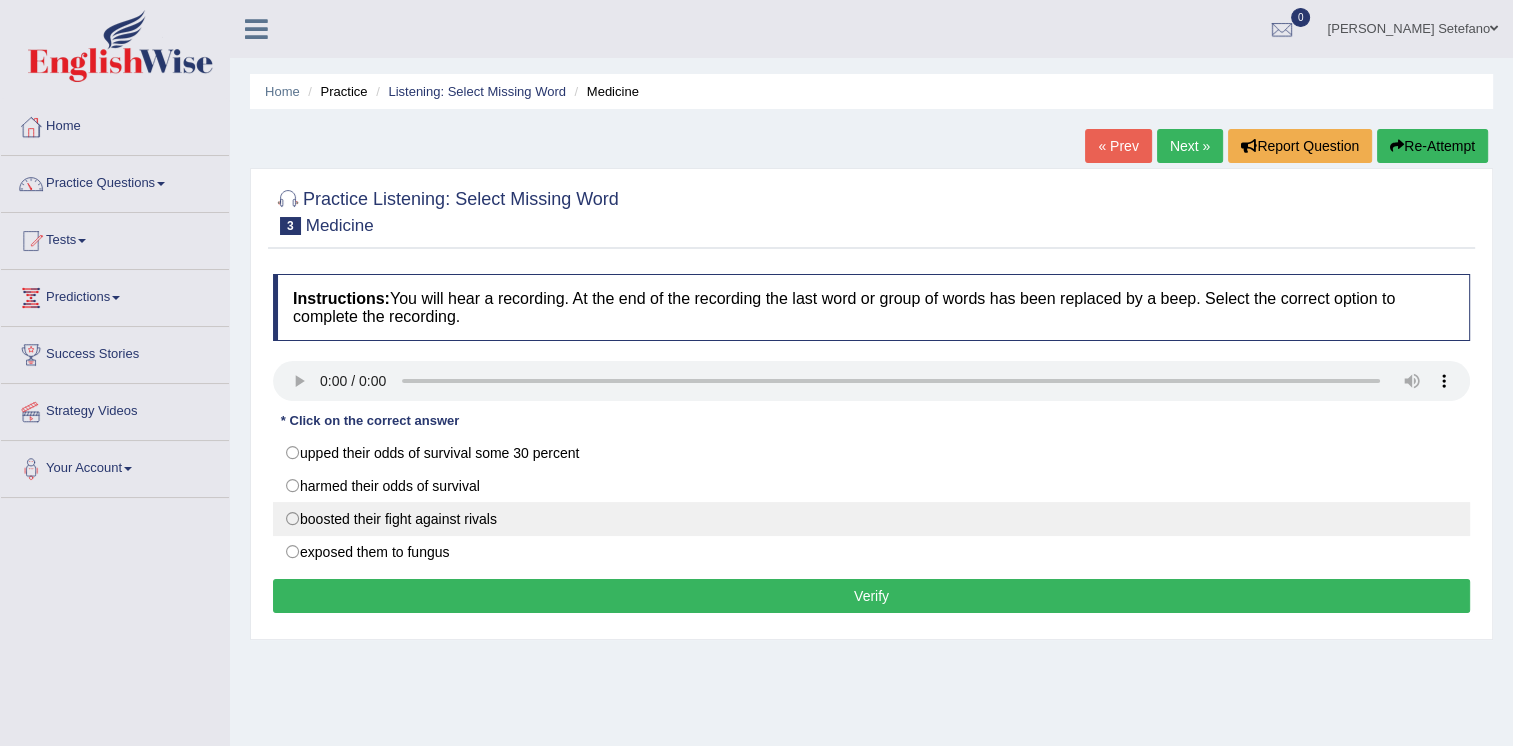 click on "boosted their fight against rivals" at bounding box center [871, 519] 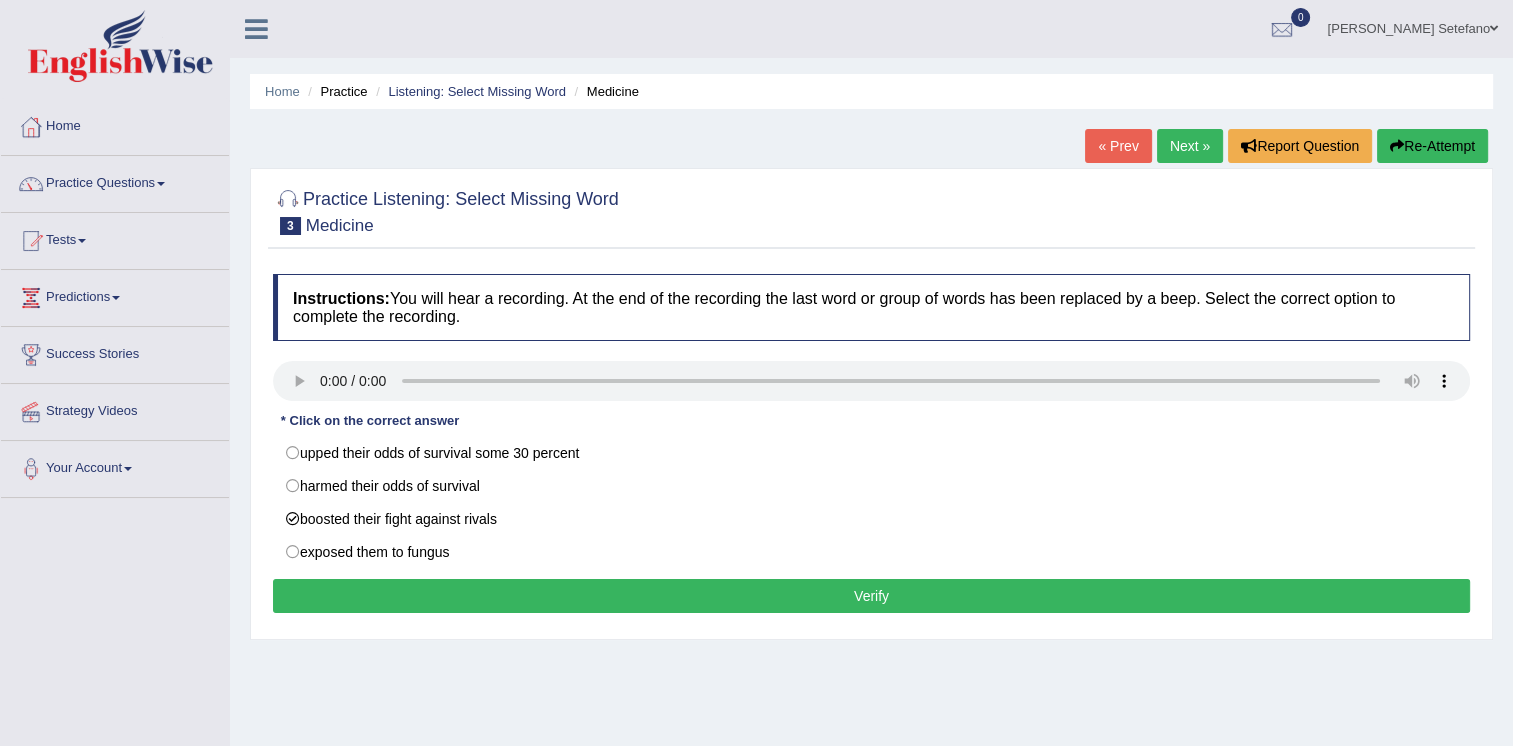 click on "Verify" at bounding box center (871, 596) 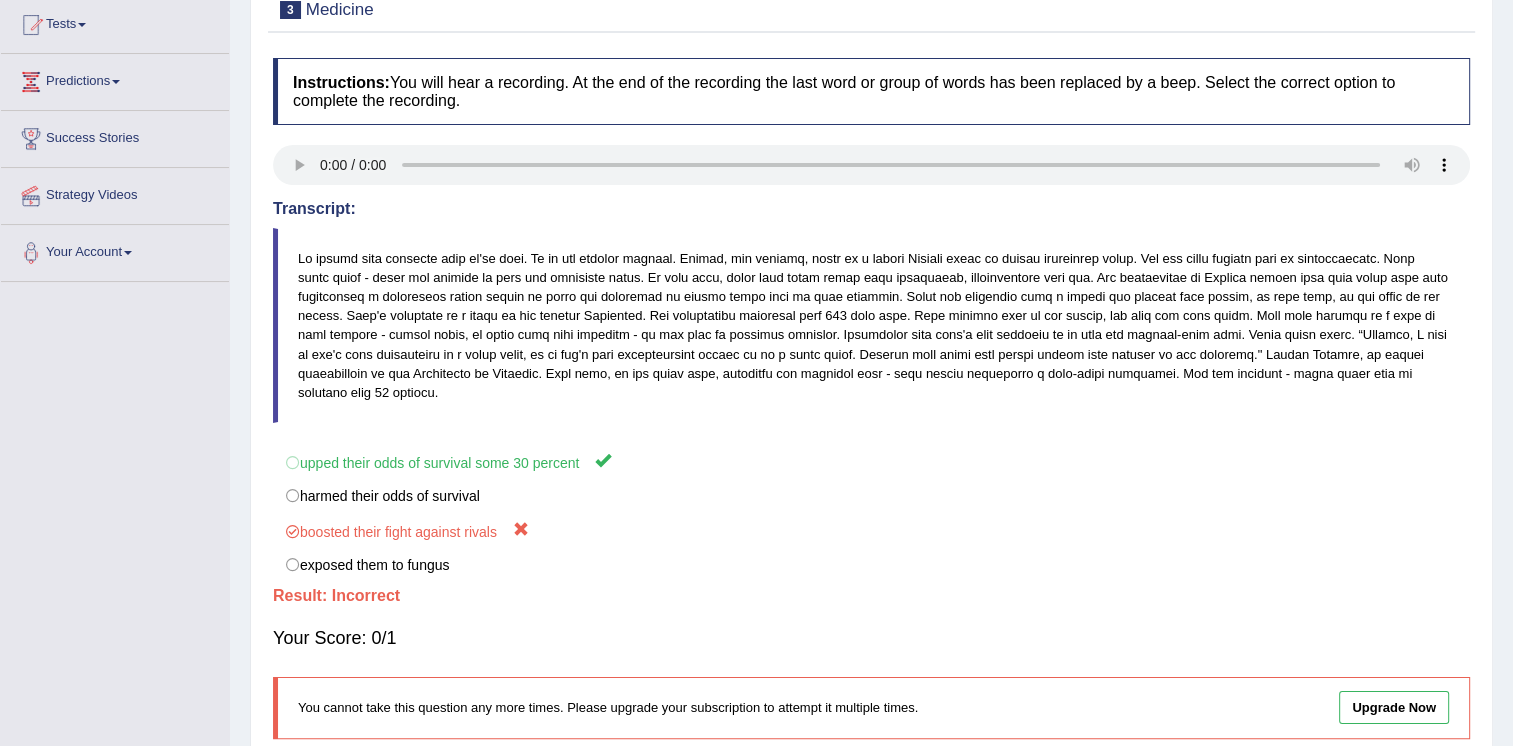 scroll, scrollTop: 0, scrollLeft: 0, axis: both 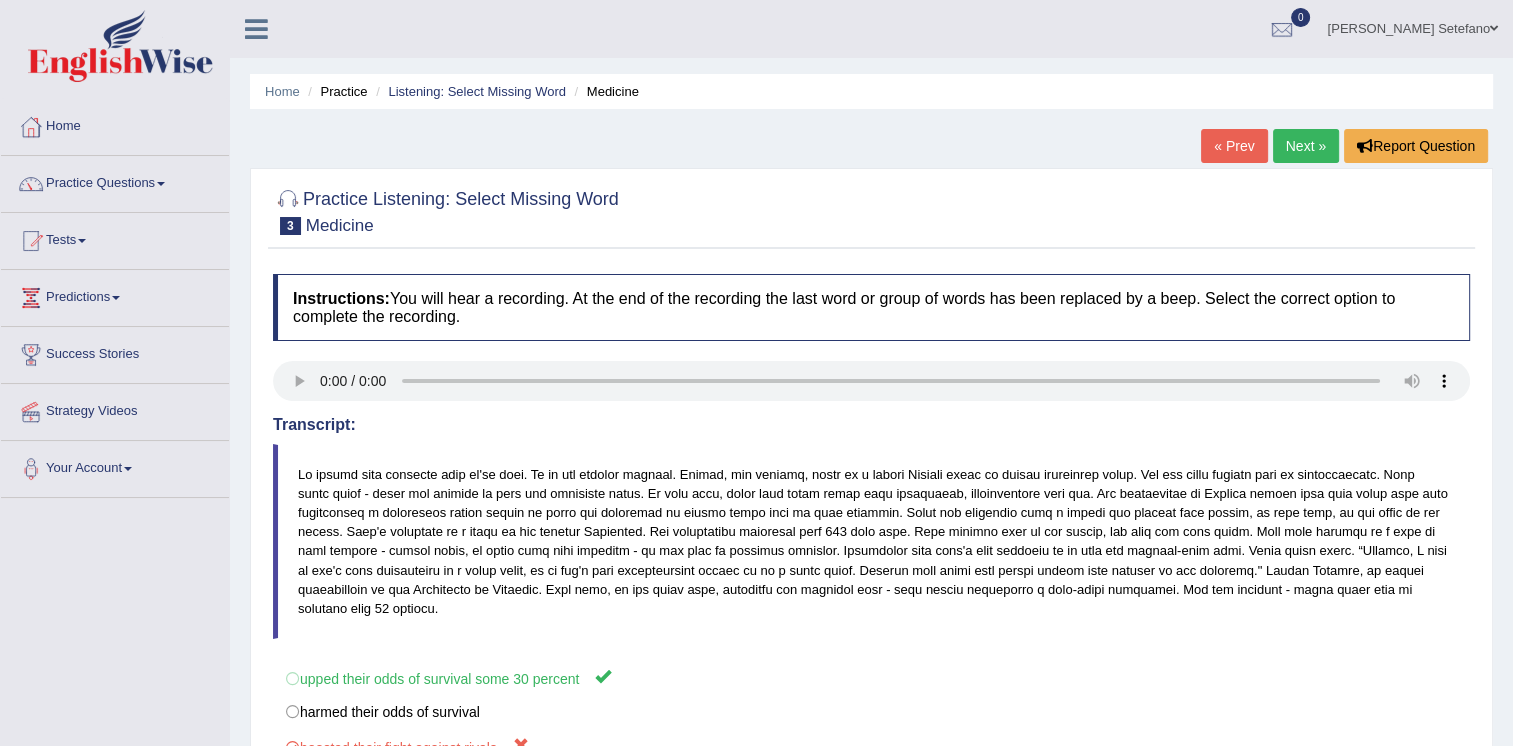 click on "Next »" at bounding box center (1306, 146) 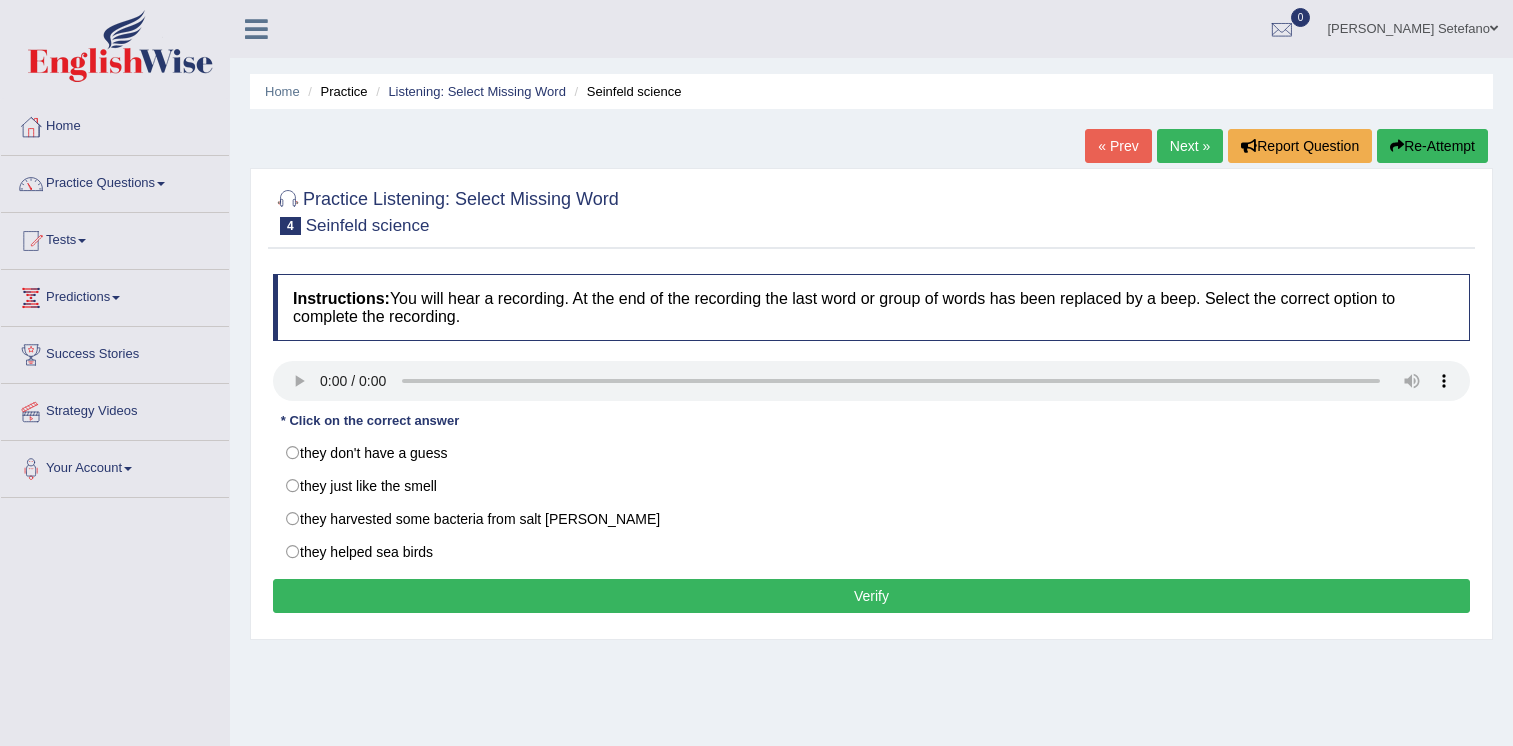 scroll, scrollTop: 0, scrollLeft: 0, axis: both 